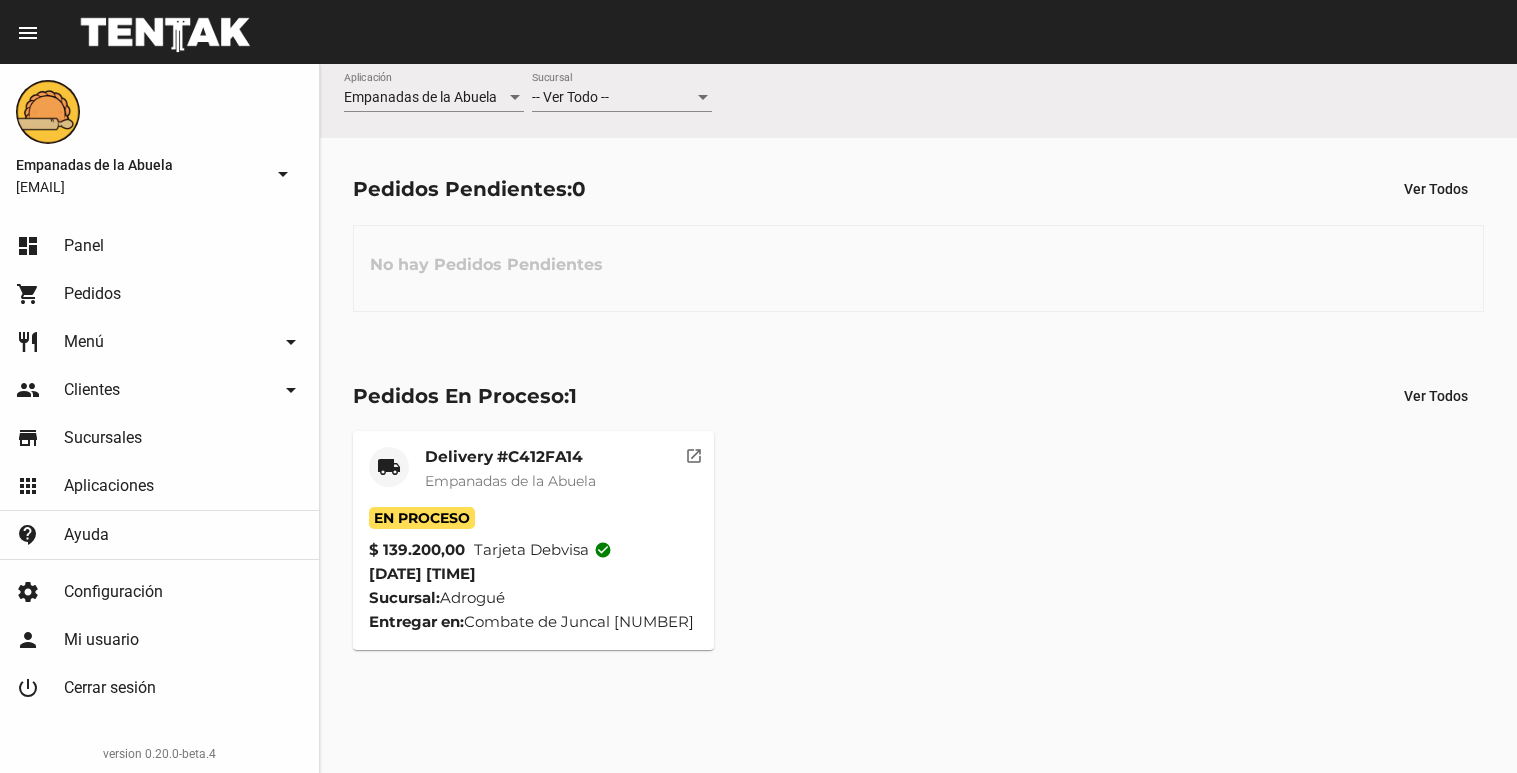 scroll, scrollTop: 0, scrollLeft: 0, axis: both 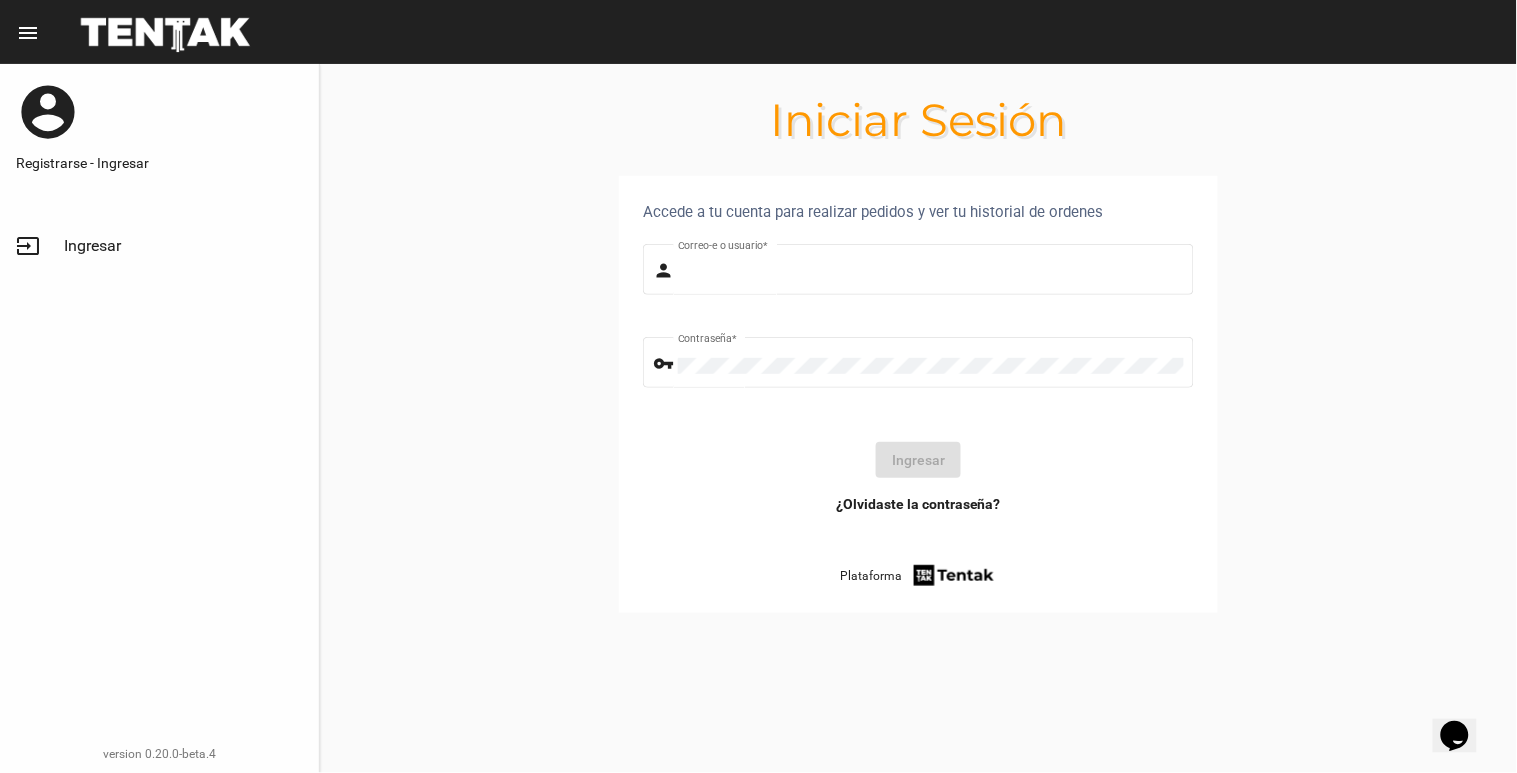 type on "[EMAIL]" 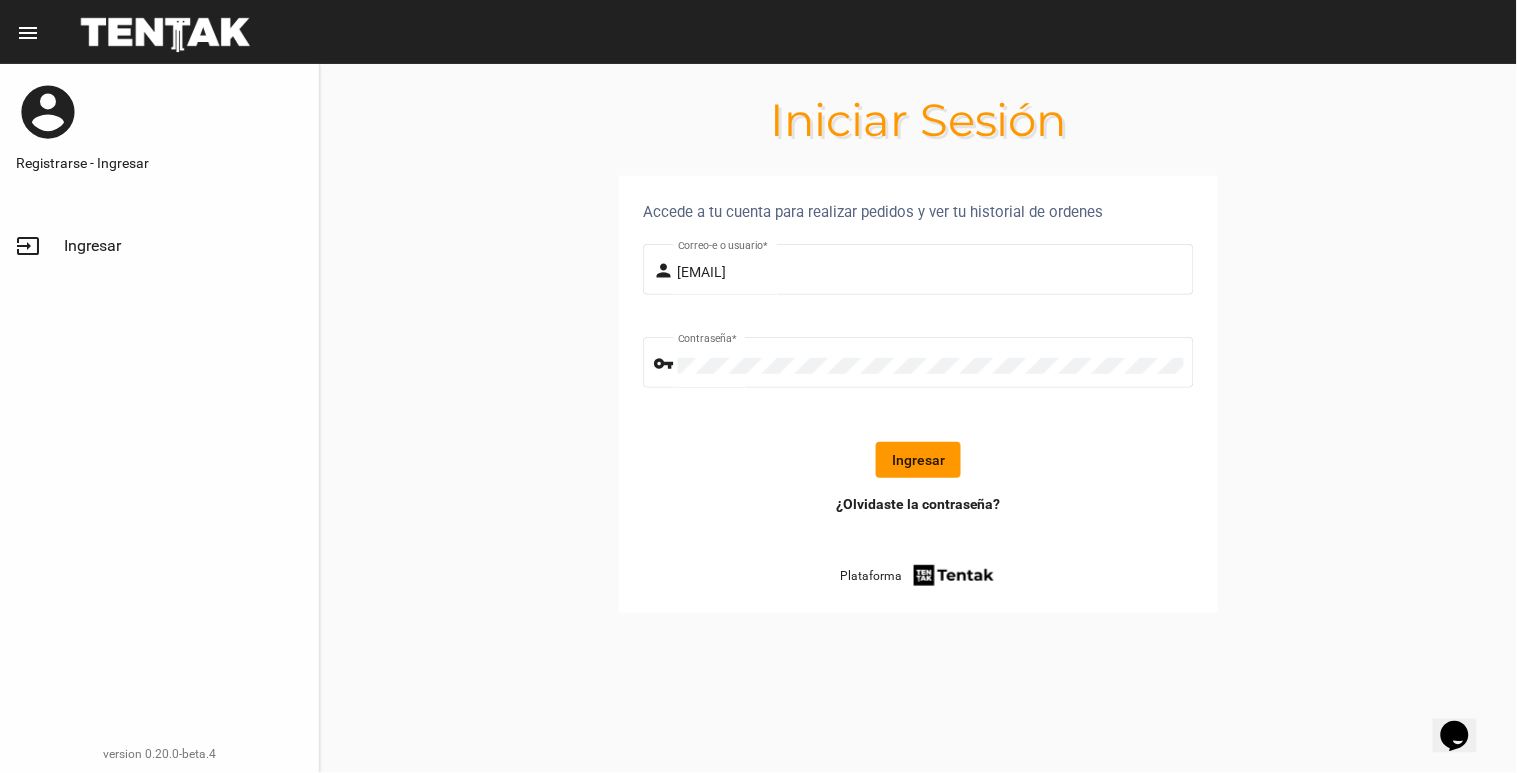 click on "vpn_key Contraseña  *" 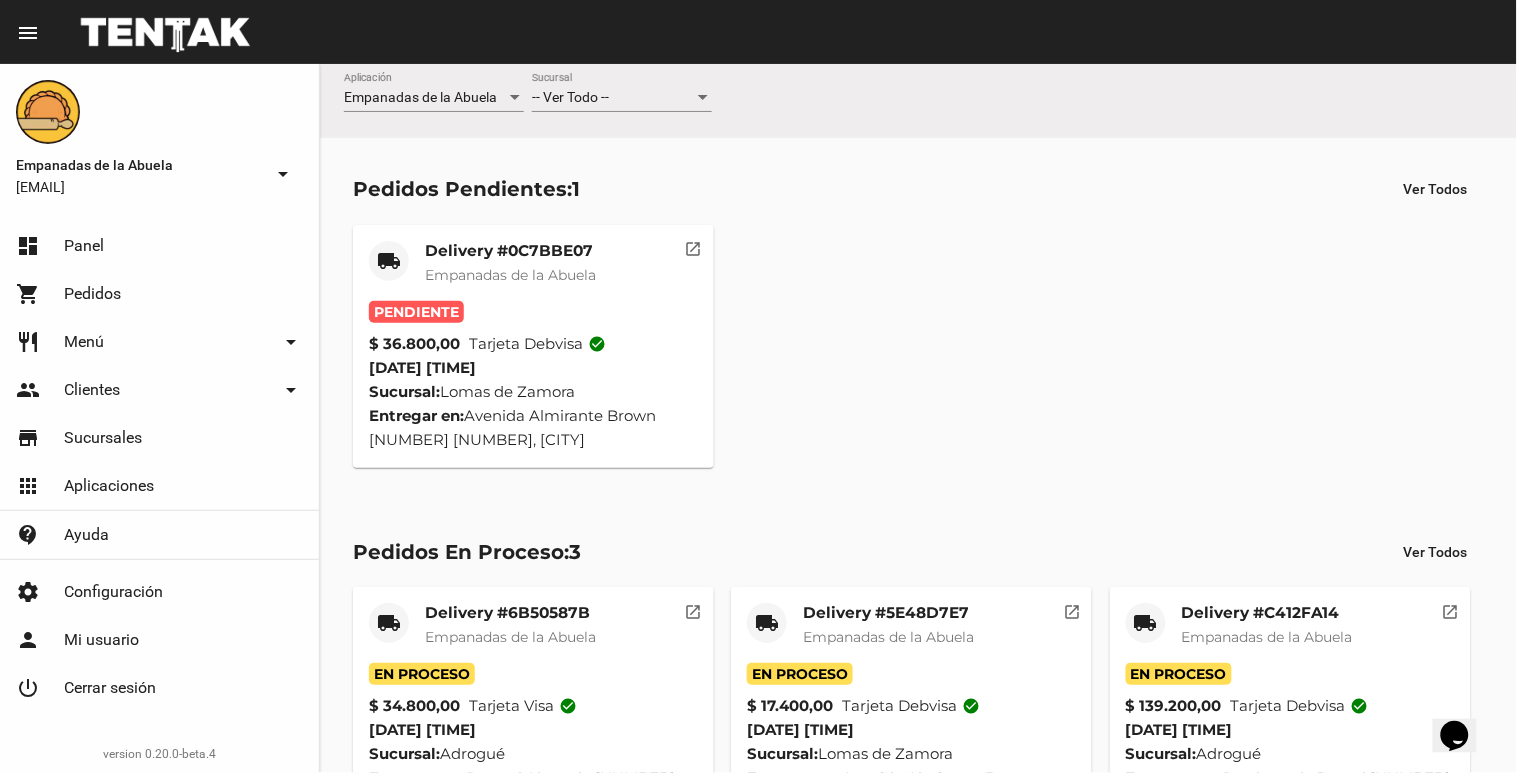 click on "Delivery #0C7BBE07 Empanadas de la Abuela" 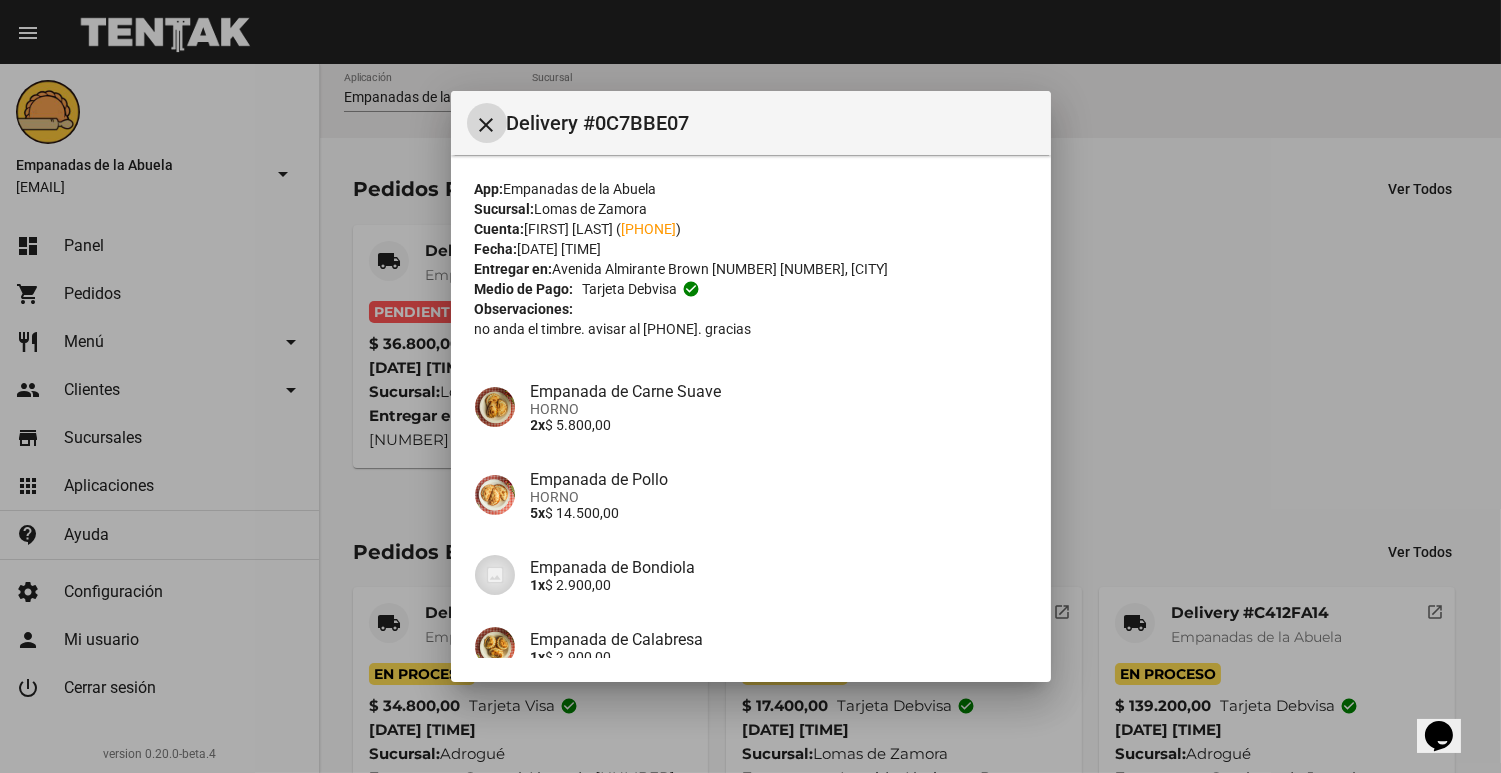 scroll, scrollTop: 343, scrollLeft: 0, axis: vertical 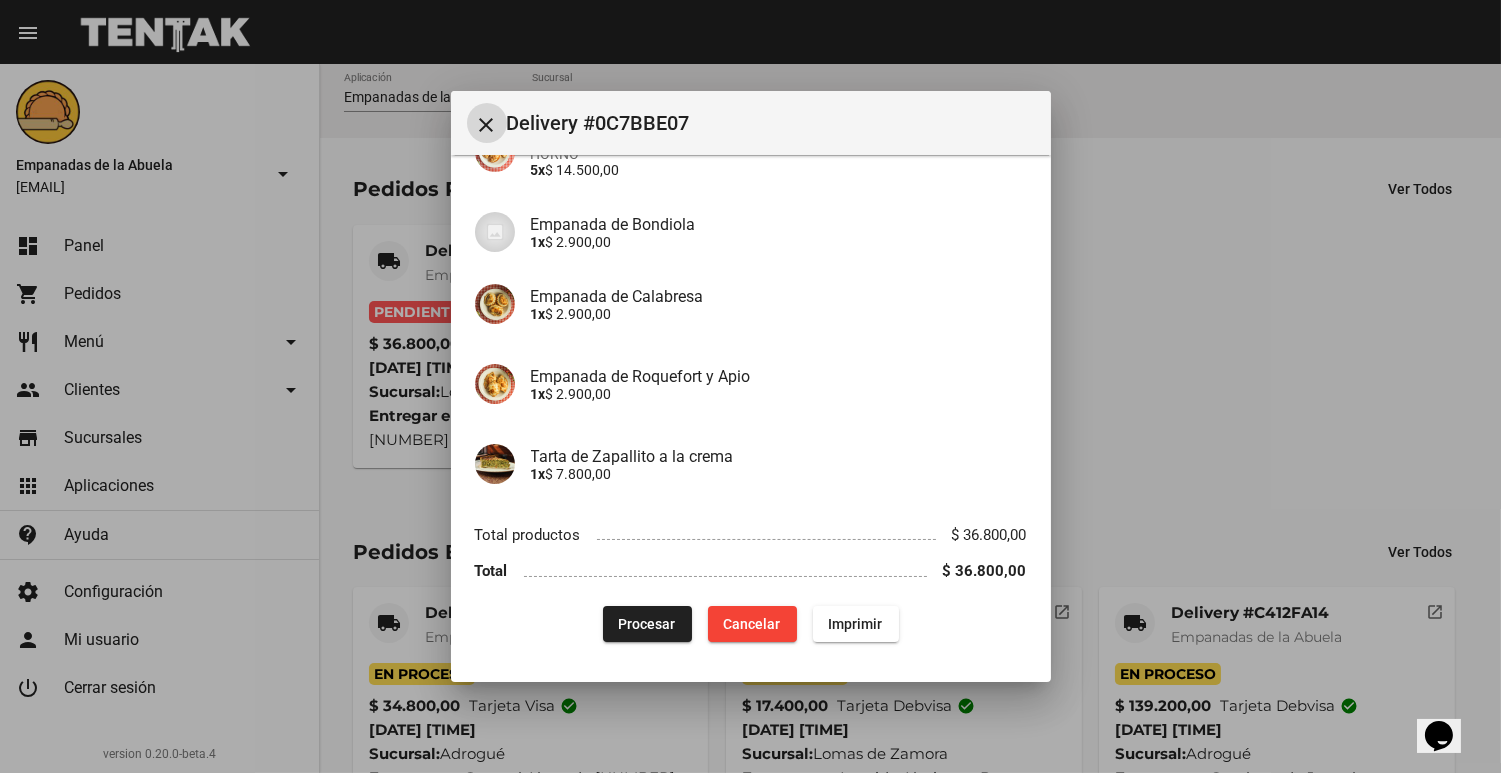 click on "Procesar" 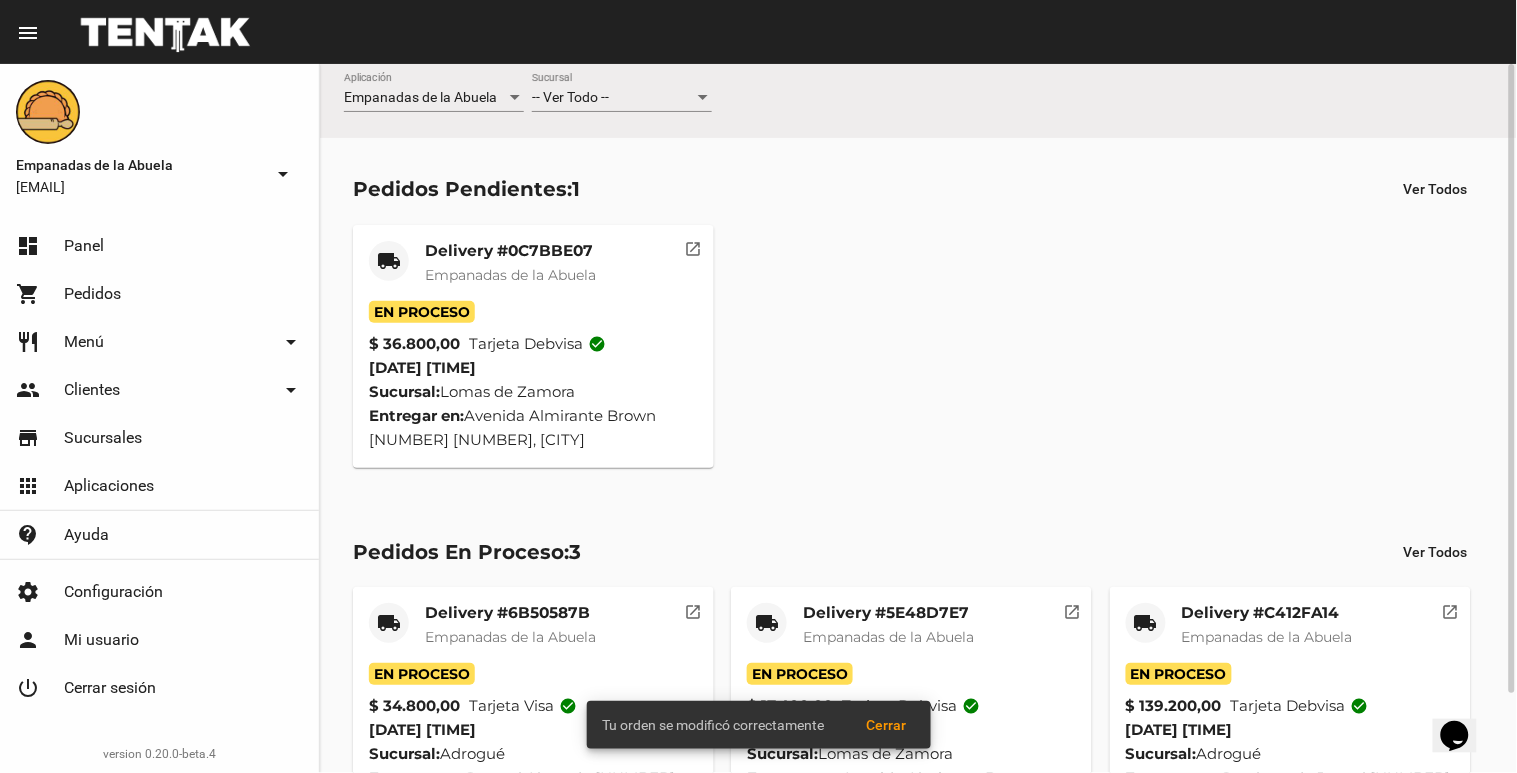 click on "Delivery #0C7BBE07 Empanadas de la Abuela" 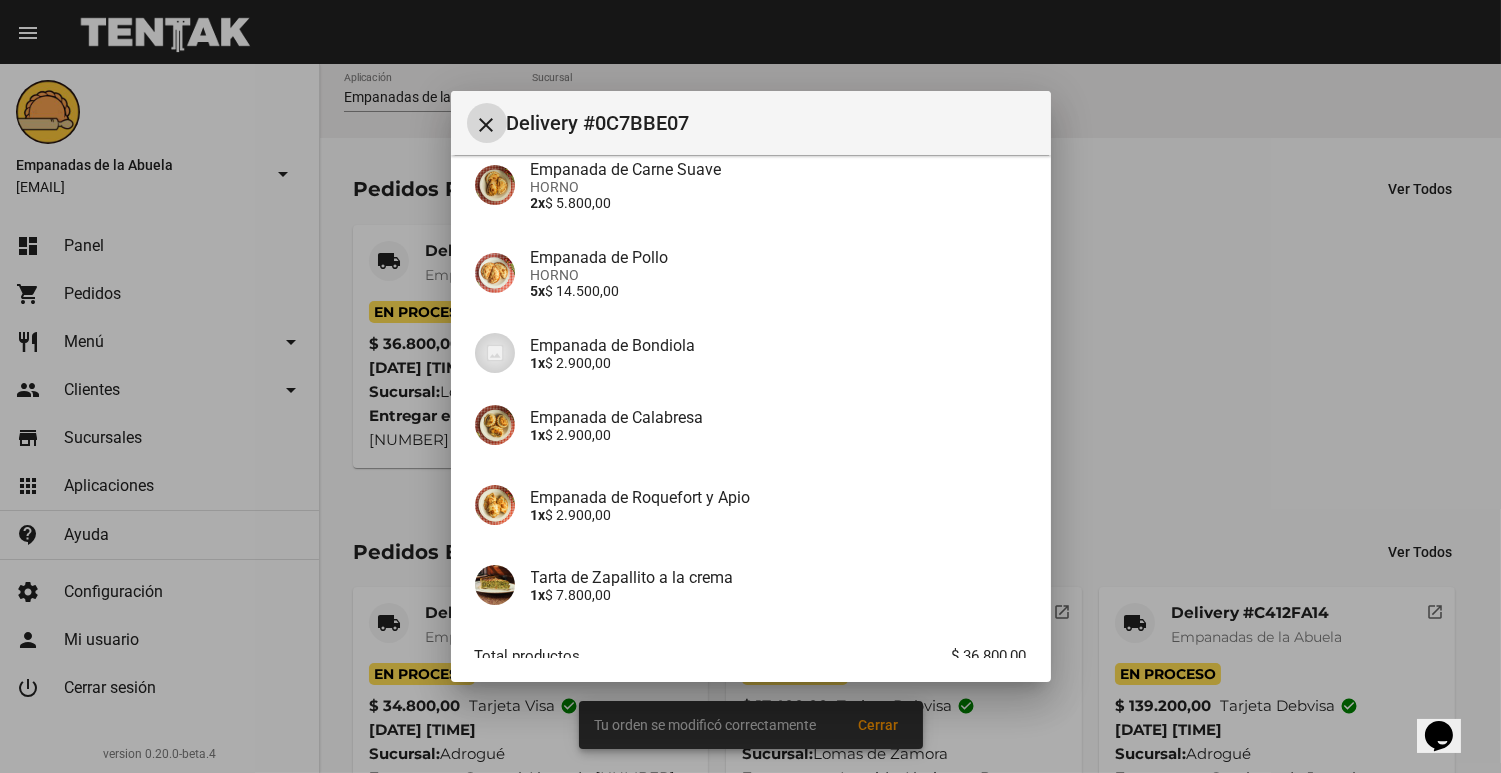 scroll, scrollTop: 343, scrollLeft: 0, axis: vertical 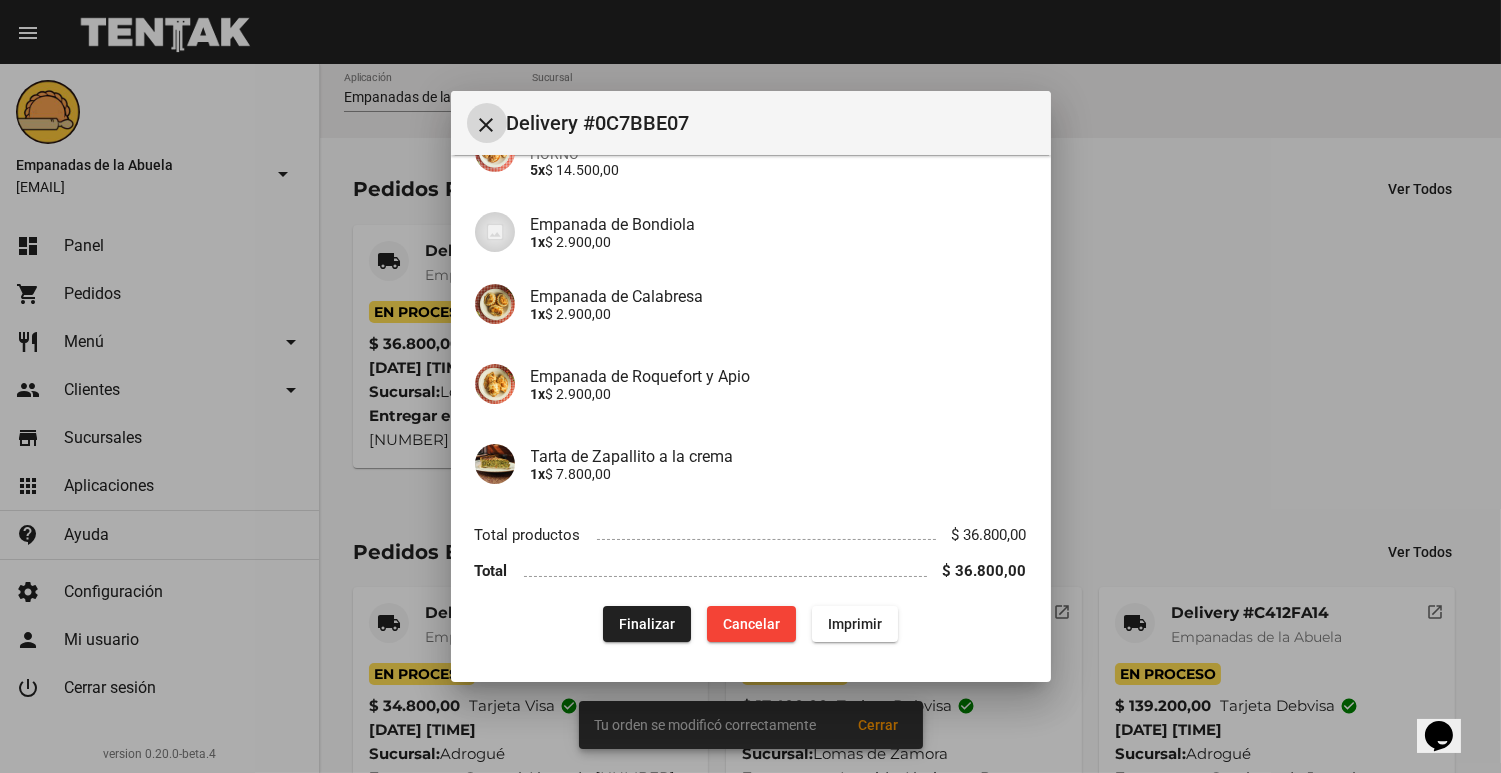 click on "Imprimir" 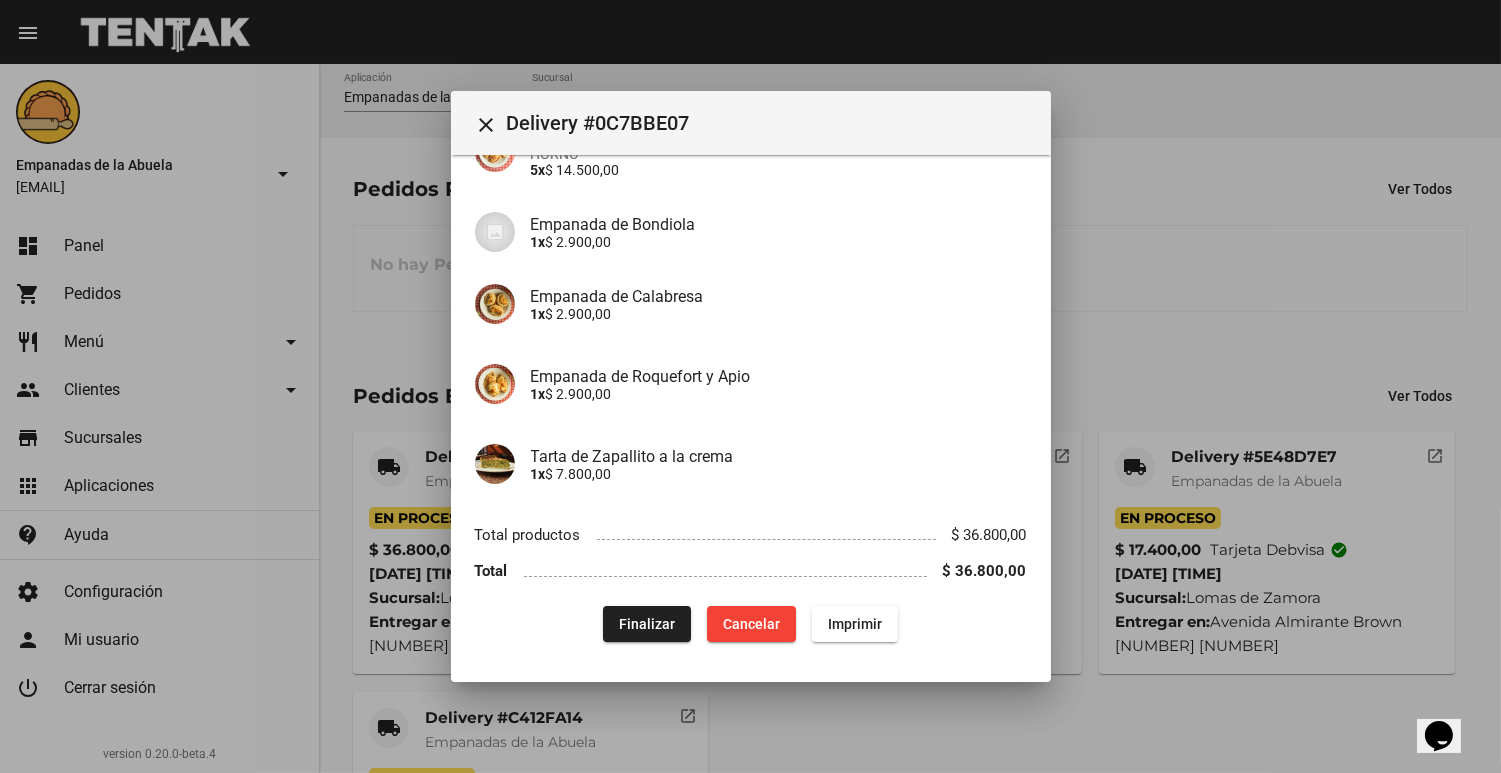 scroll, scrollTop: 0, scrollLeft: 0, axis: both 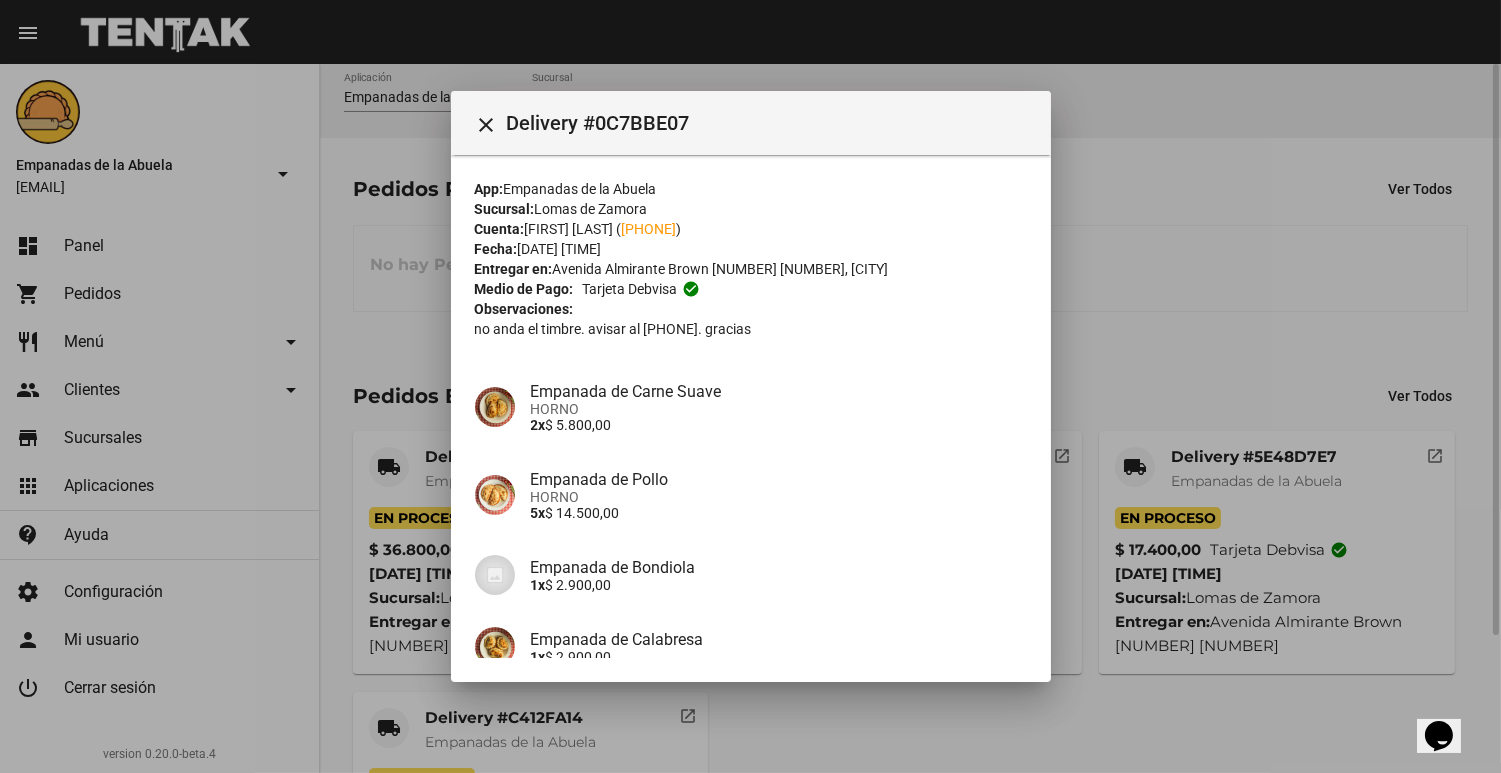 click at bounding box center [750, 386] 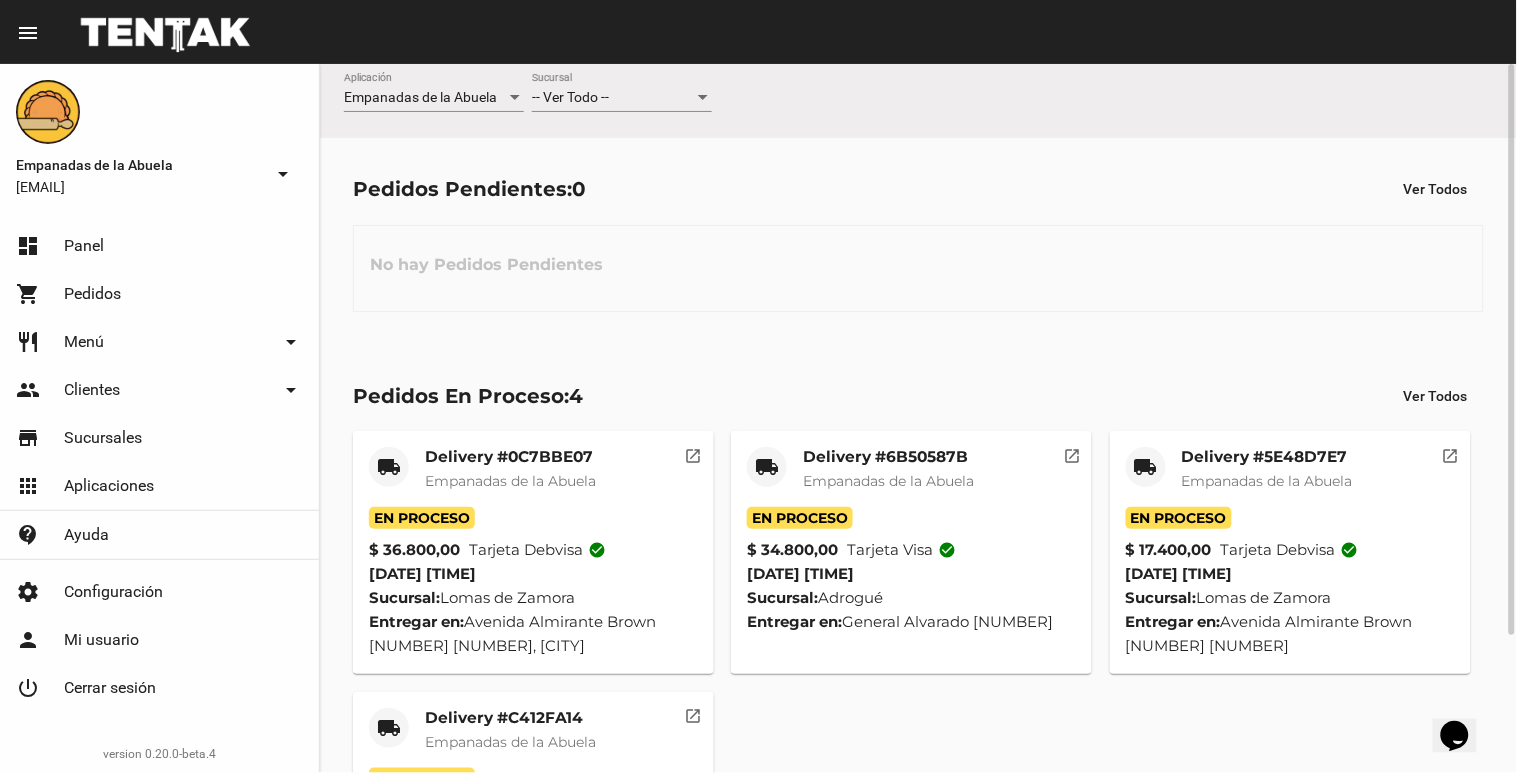 click on "-- Ver Todo -- Sucursal" 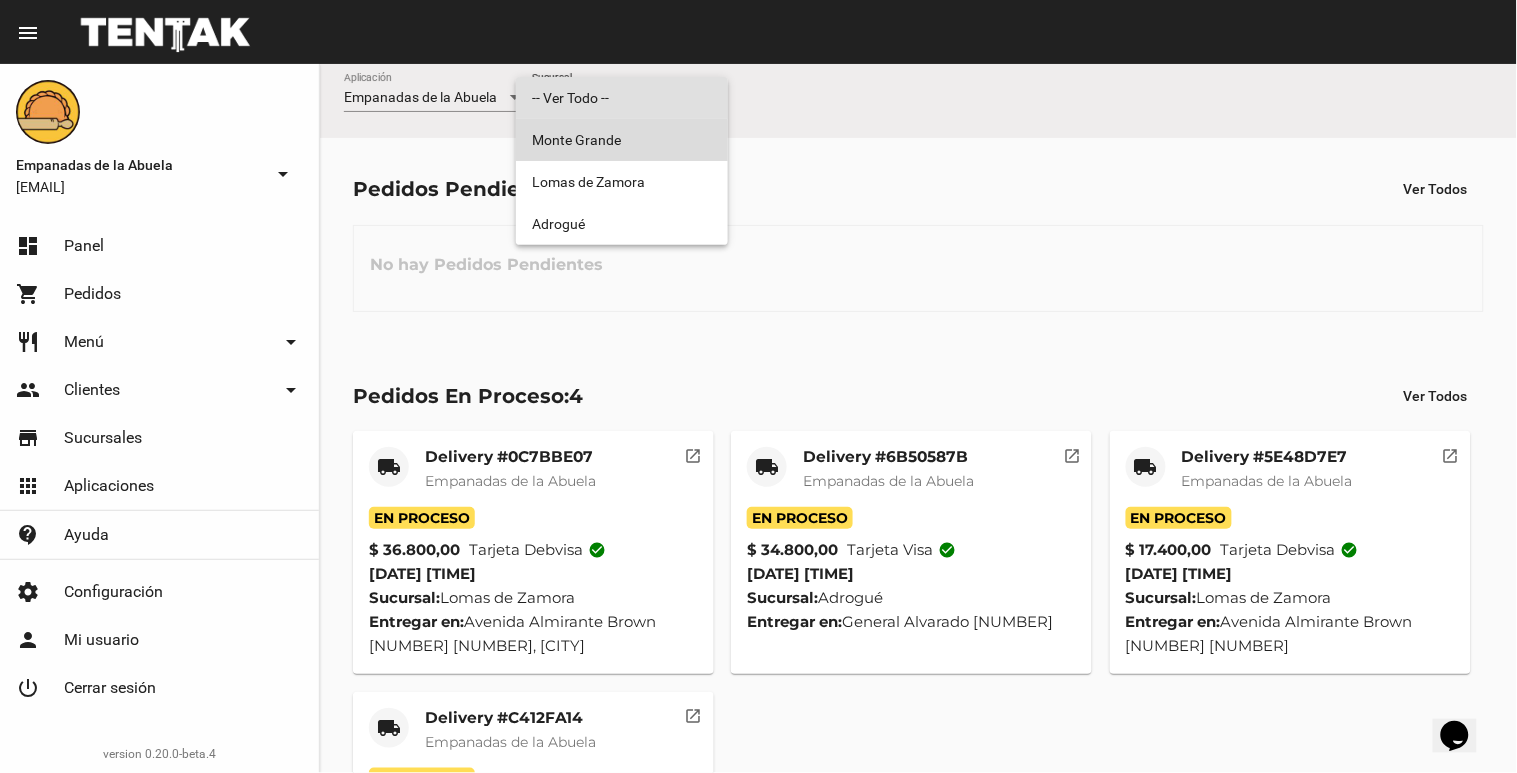click on "Monte Grande" at bounding box center [622, 140] 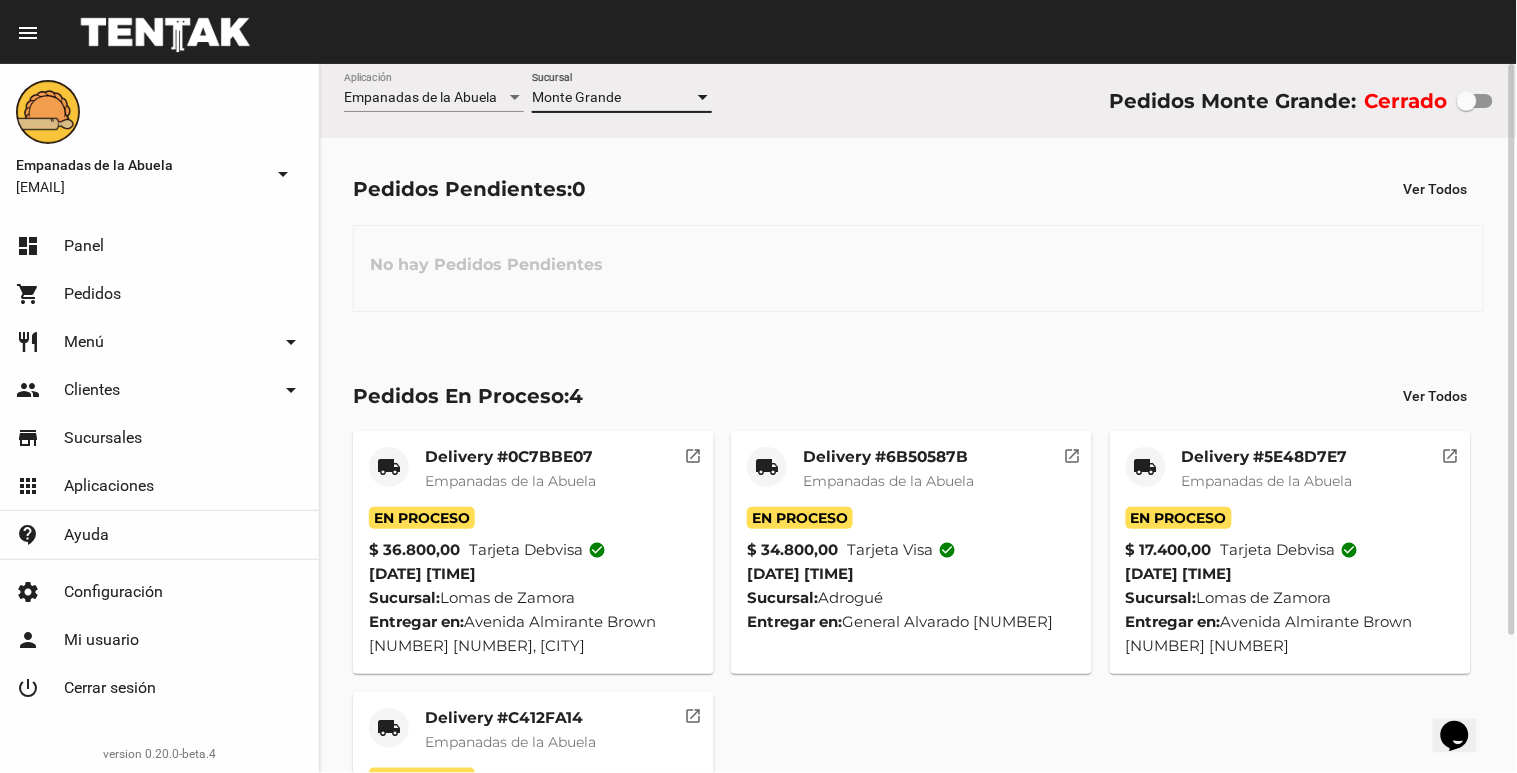 click on "Monte Grande" at bounding box center [576, 97] 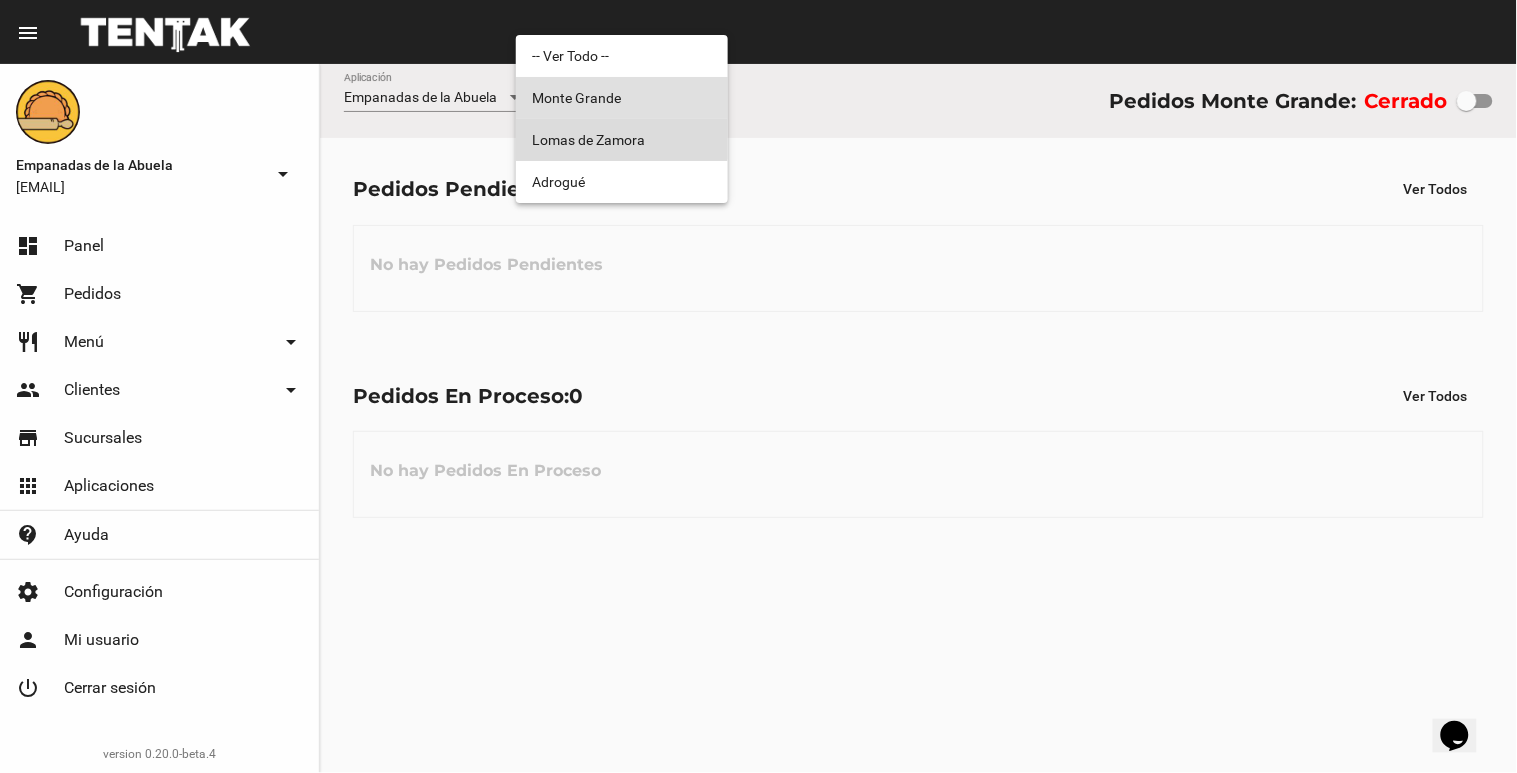click on "Lomas de Zamora" at bounding box center [622, 140] 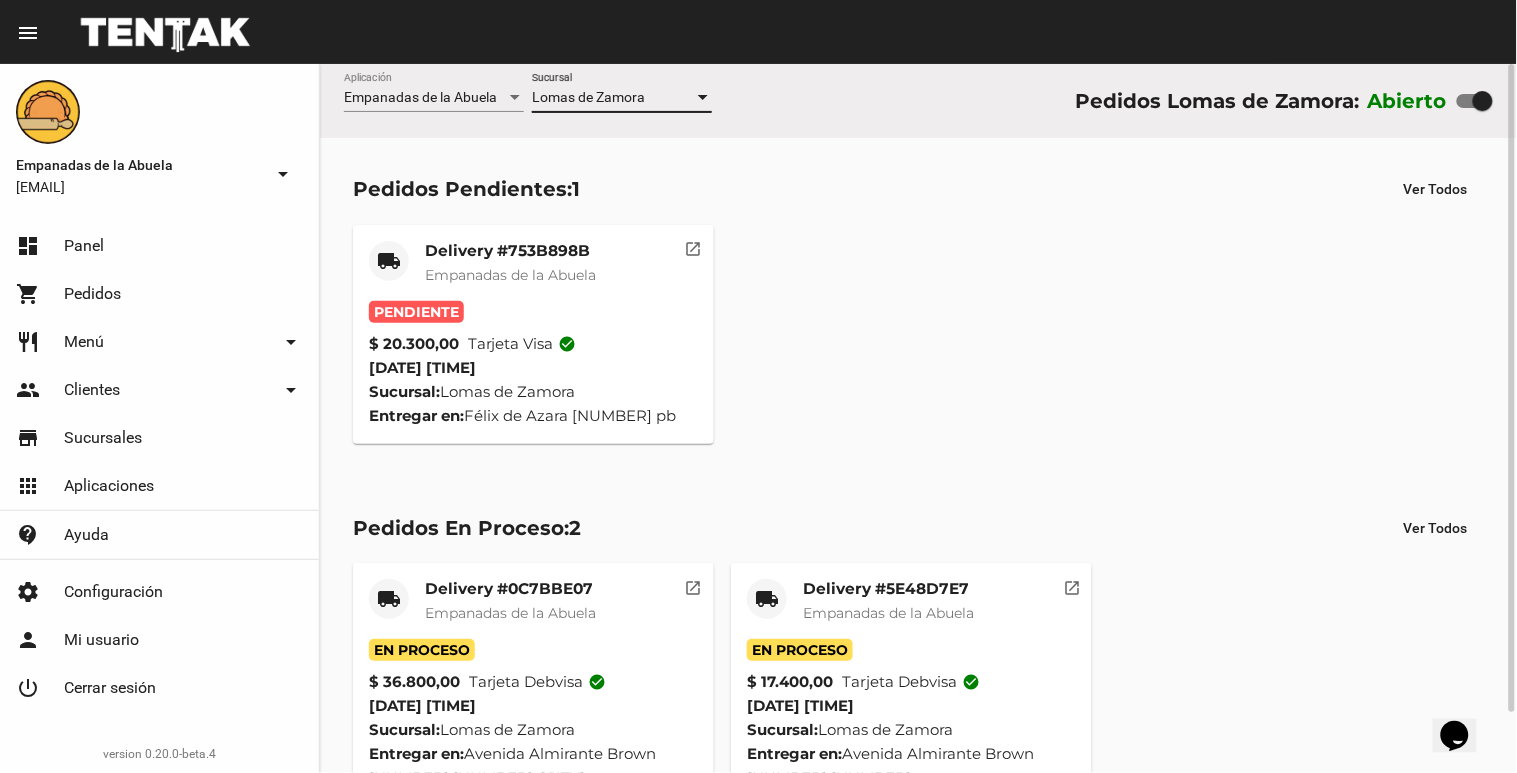 click on "Delivery #753B898B" 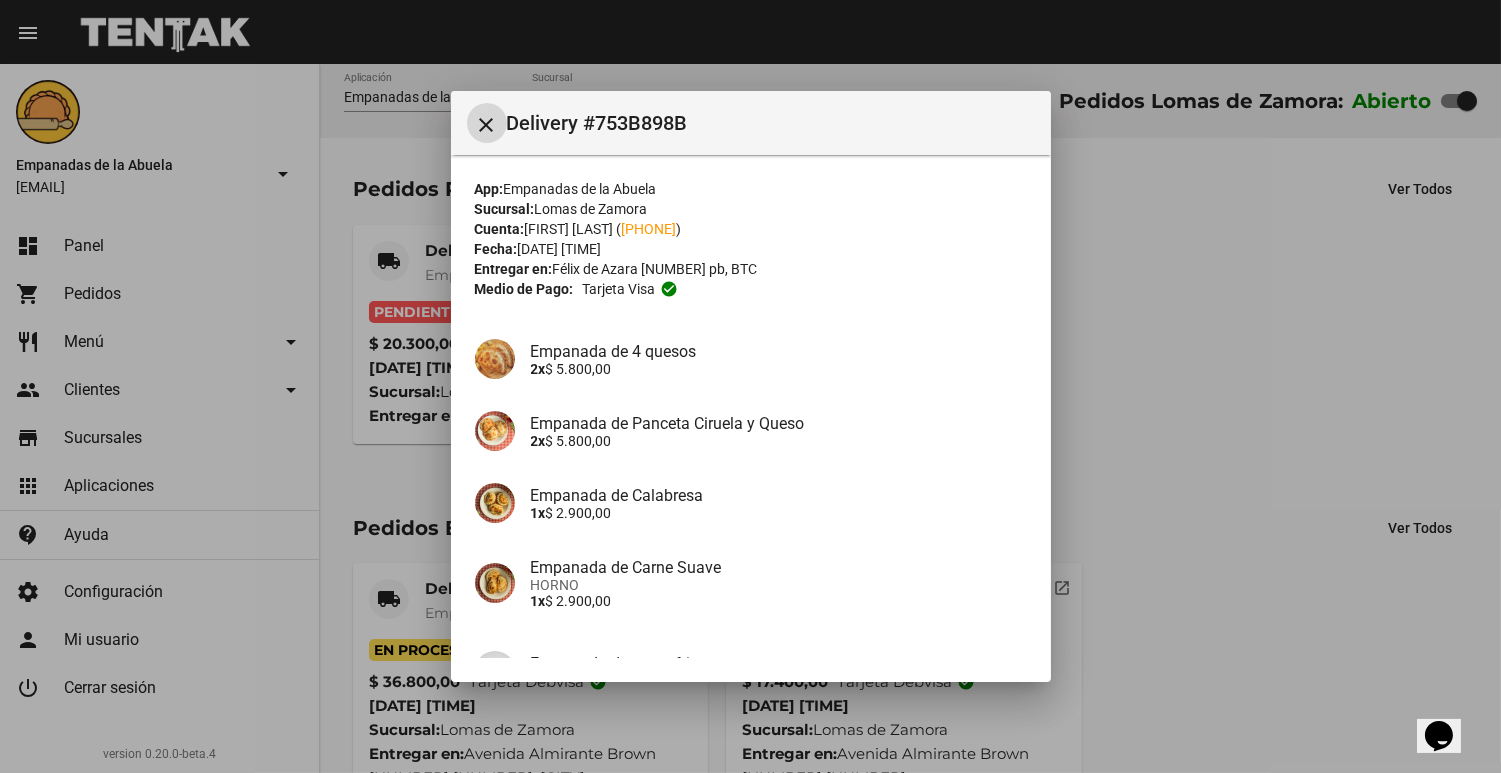 scroll, scrollTop: 215, scrollLeft: 0, axis: vertical 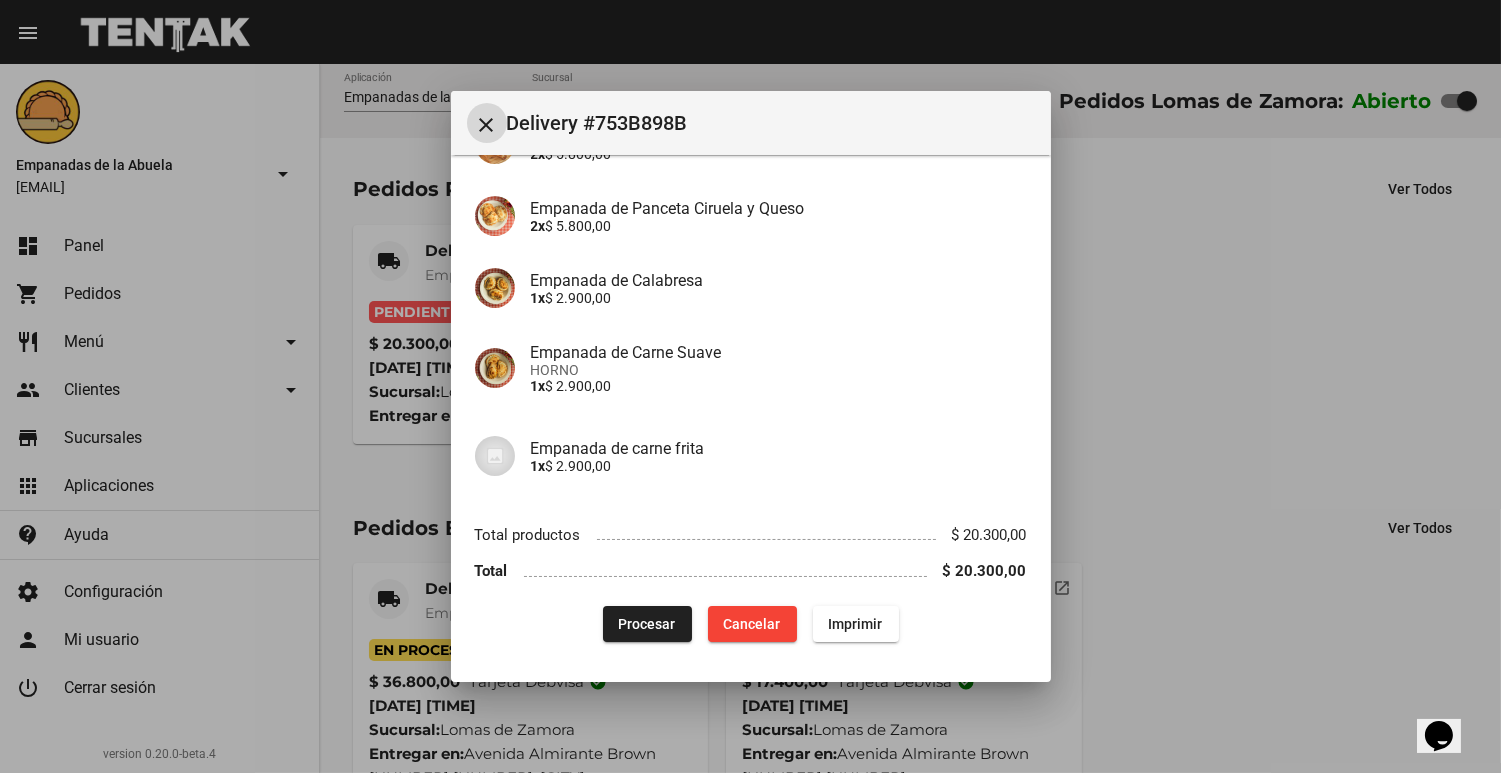 click on "Procesar" 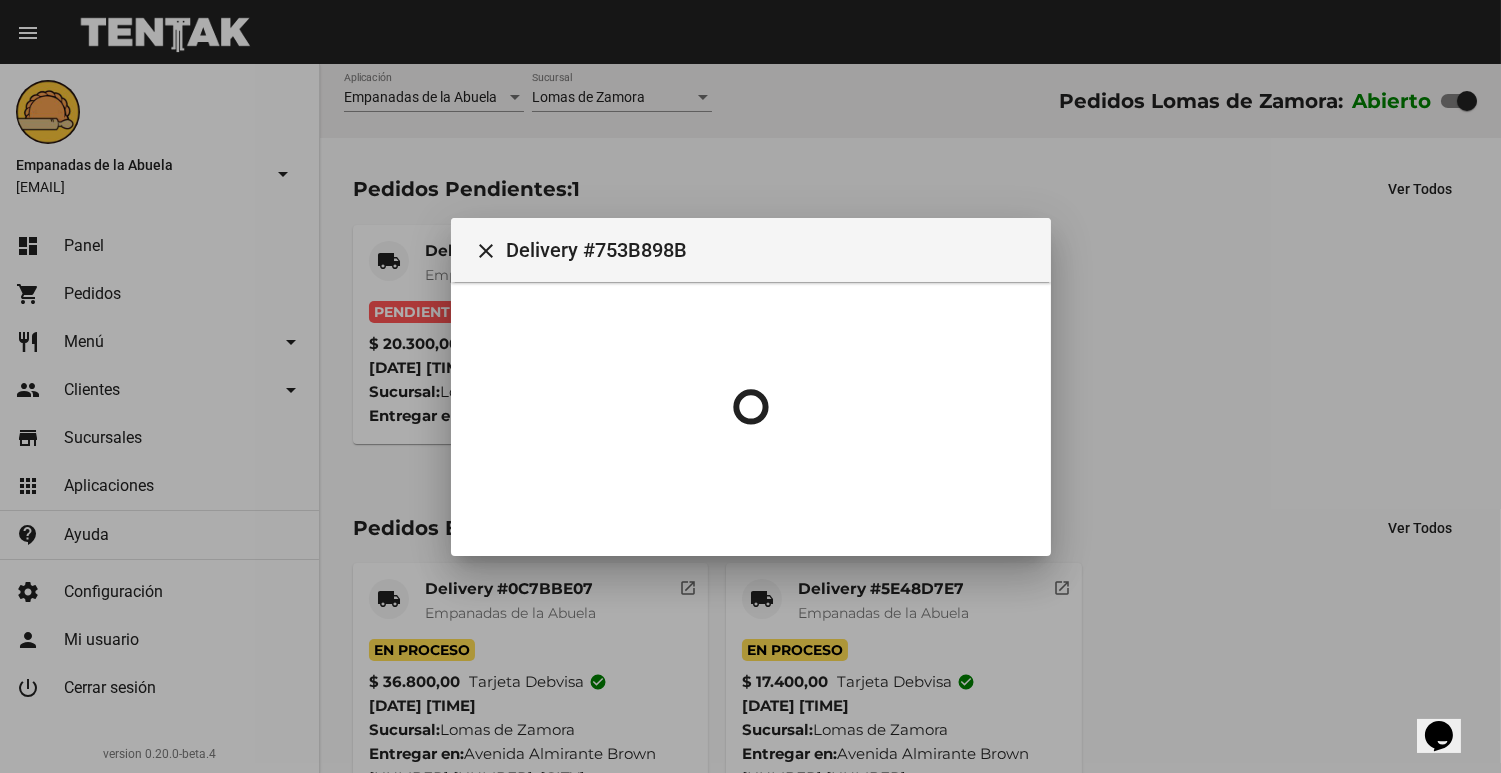 scroll, scrollTop: 0, scrollLeft: 0, axis: both 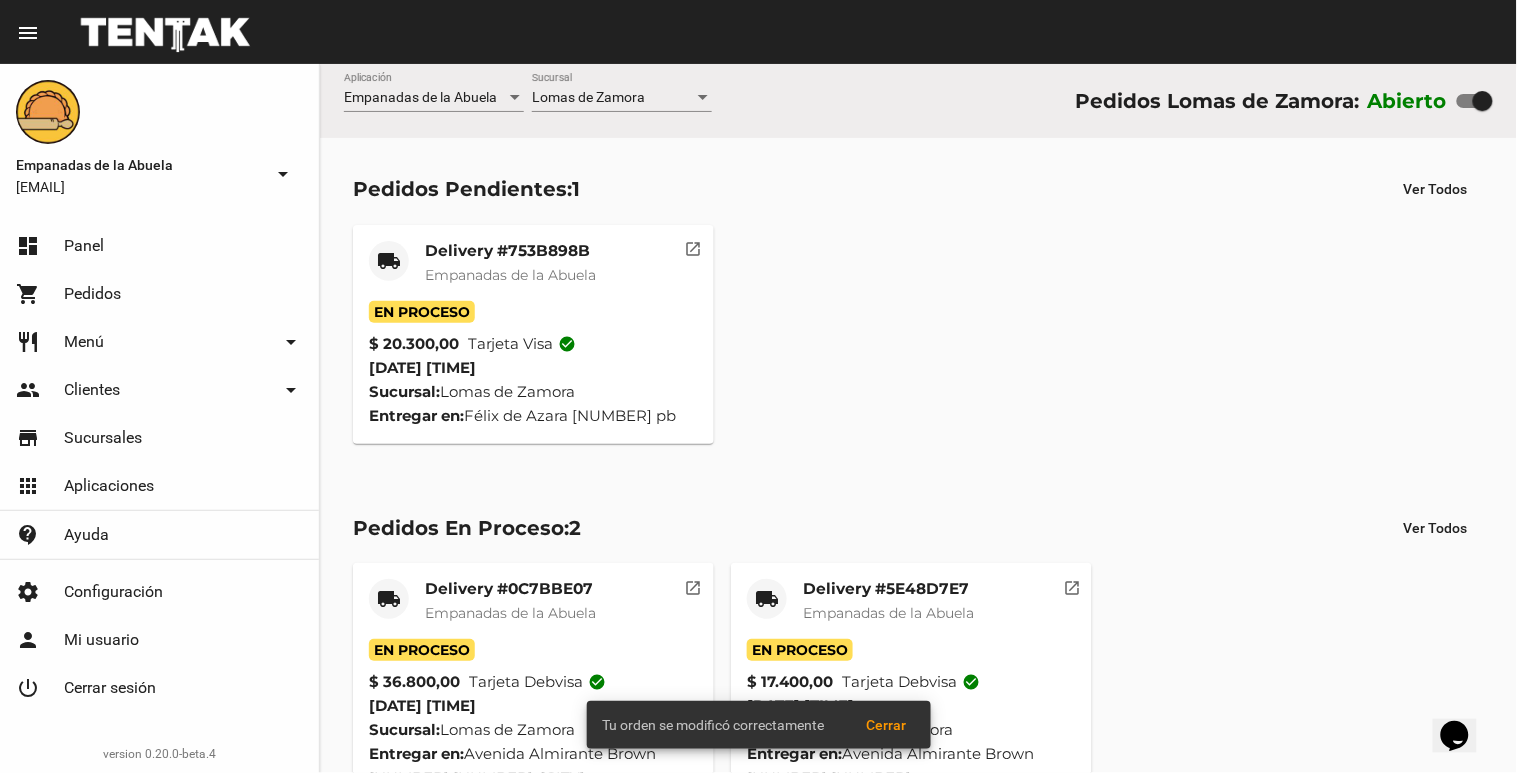 click on "Delivery #753B898B" 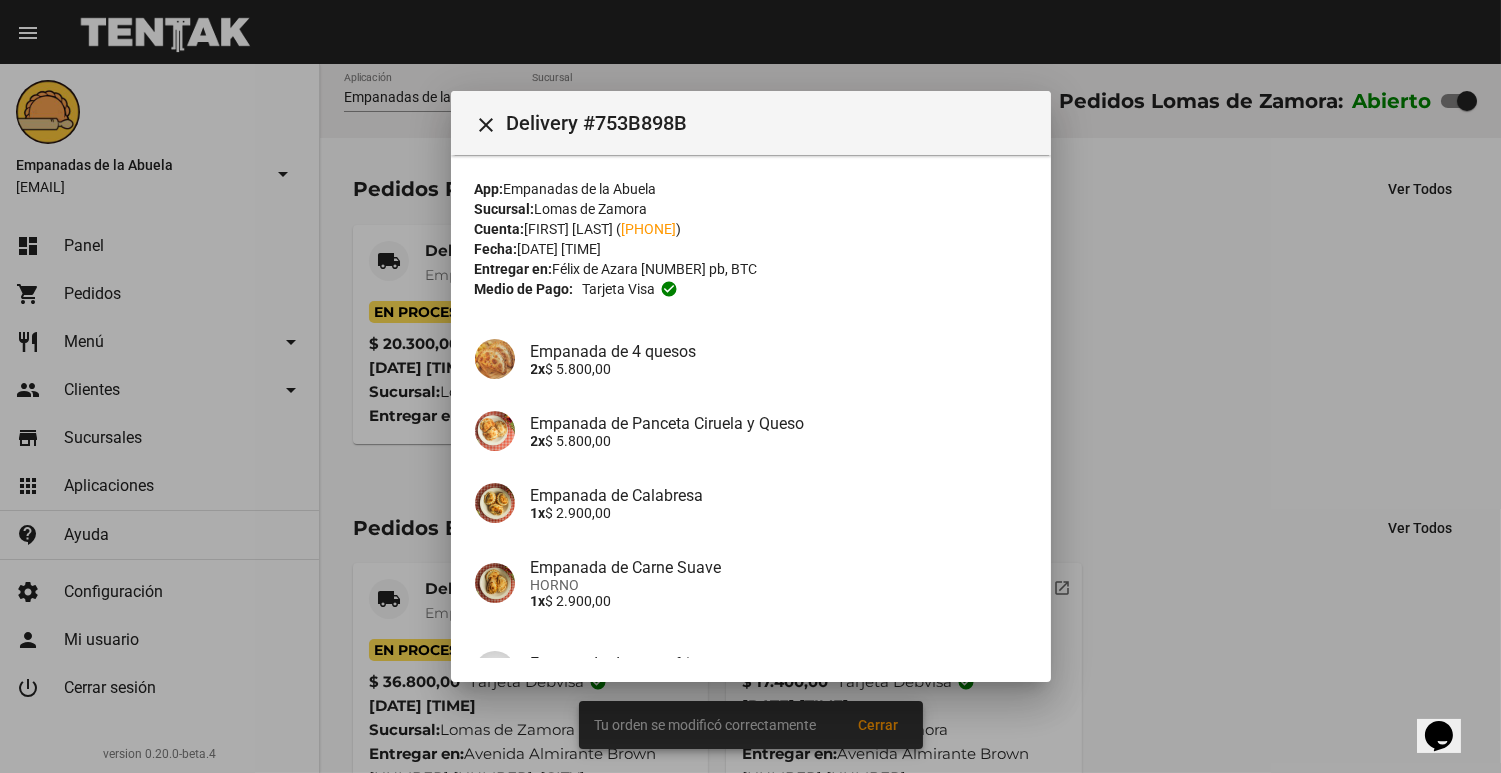 scroll, scrollTop: 215, scrollLeft: 0, axis: vertical 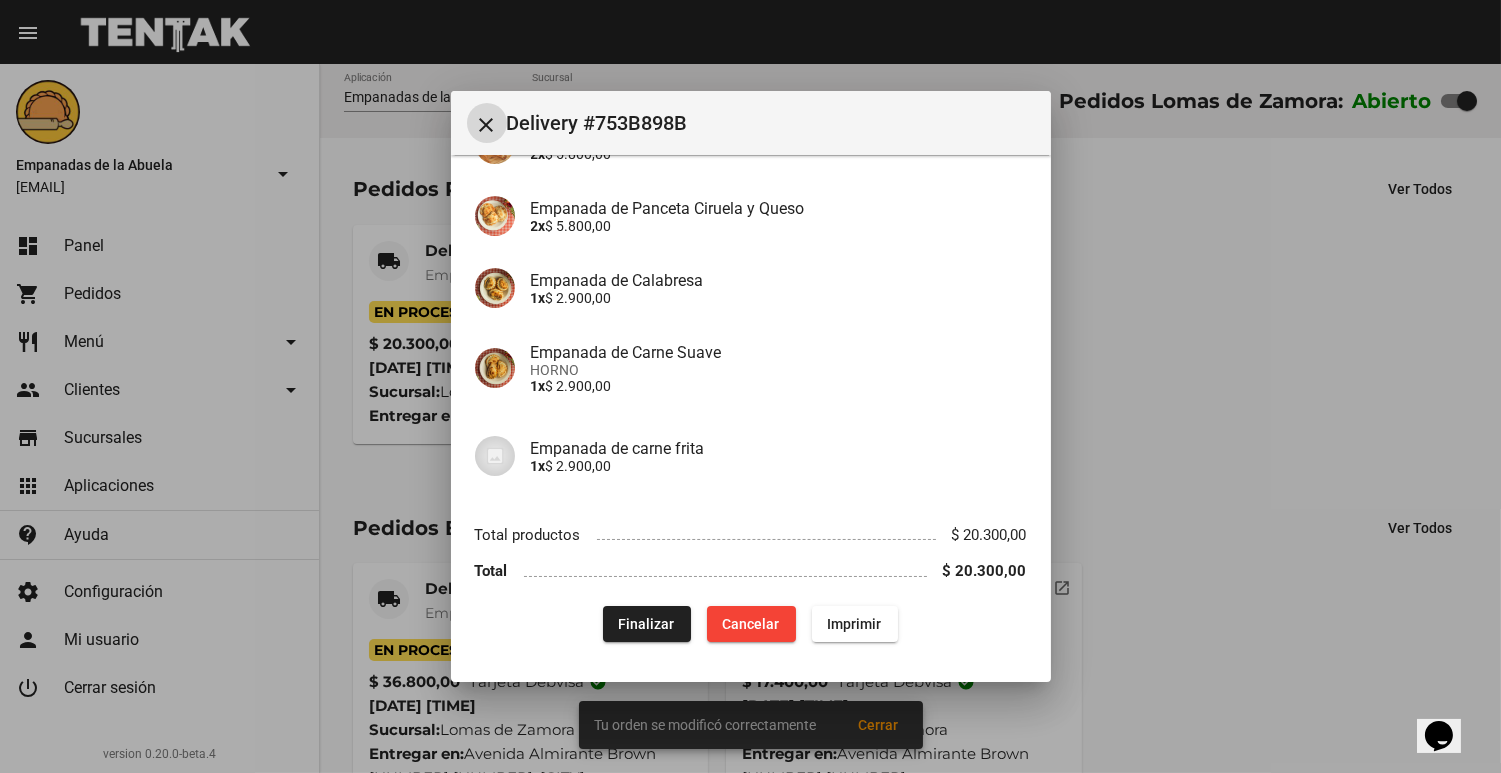 click on "Imprimir" 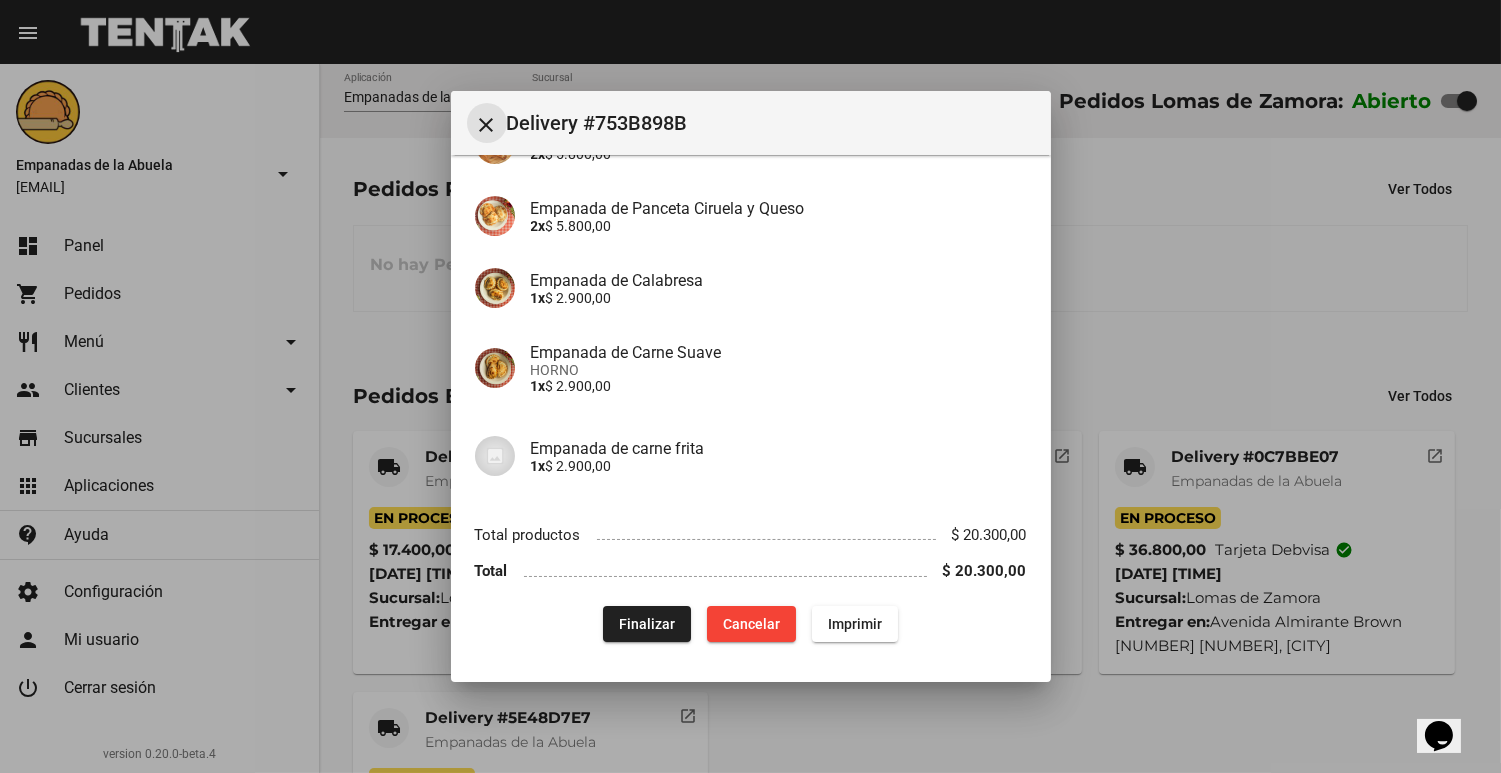 click on "close" at bounding box center [487, 123] 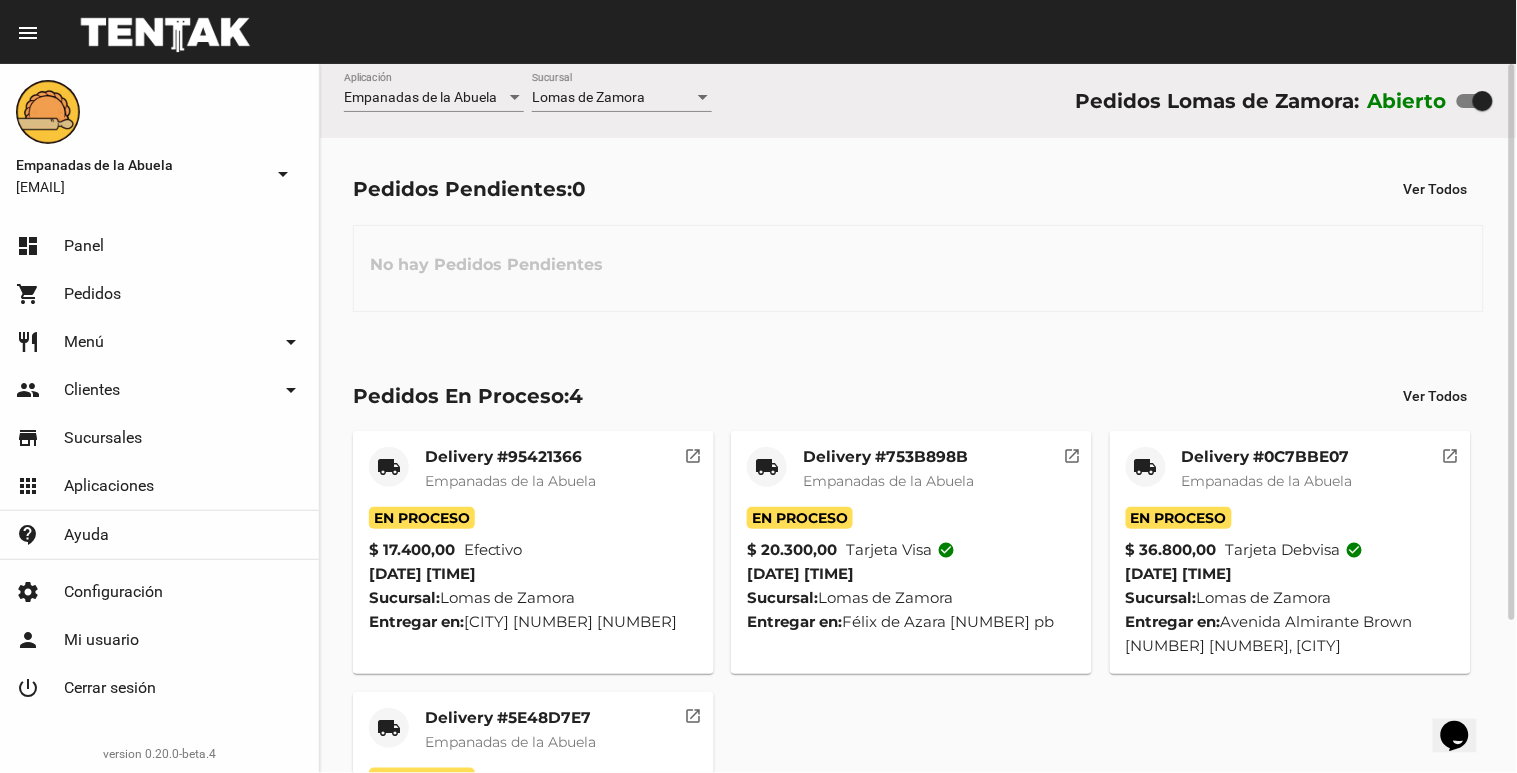 click on "Lomas de Zamora Sucursal" 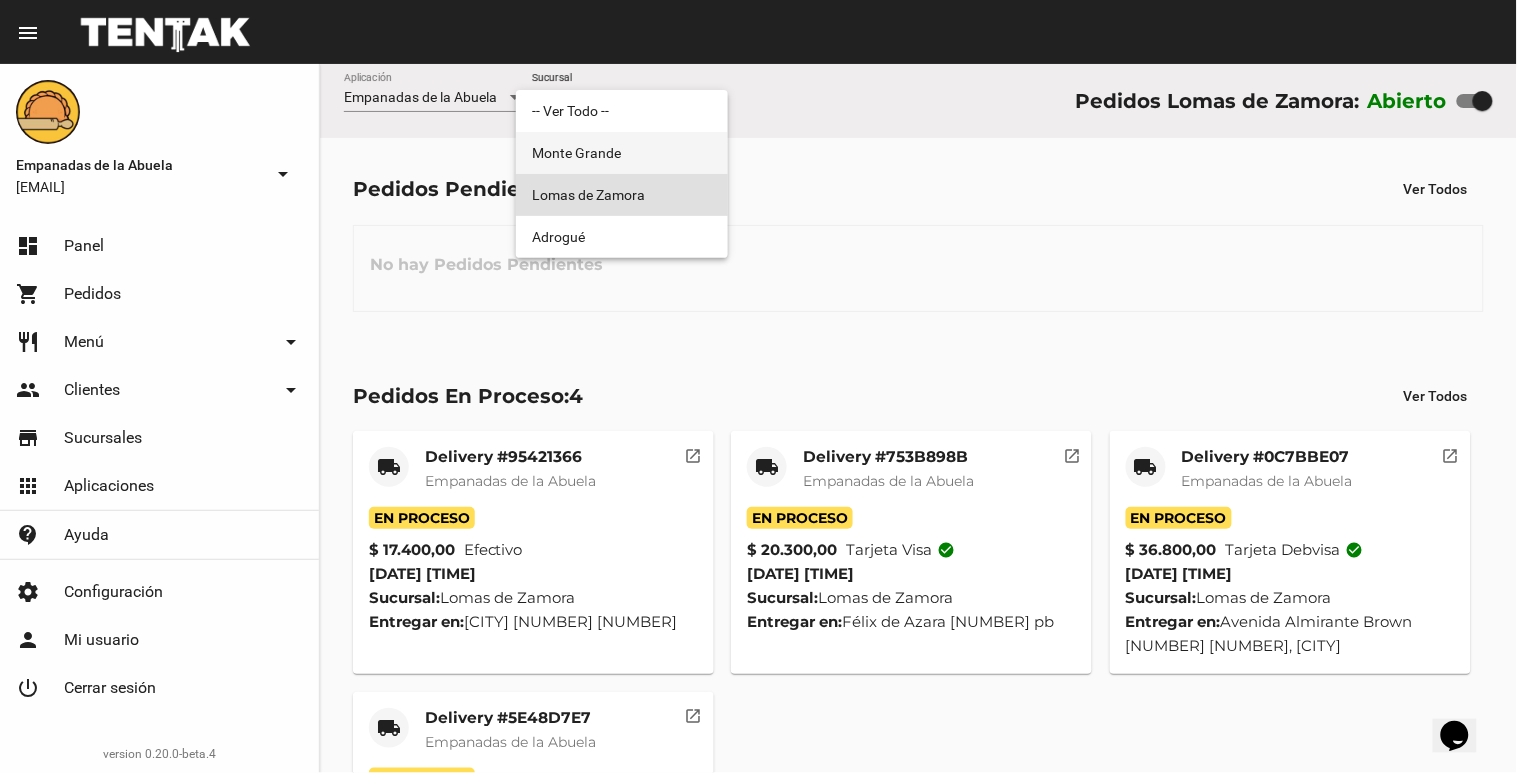 click on "Monte Grande" at bounding box center [622, 153] 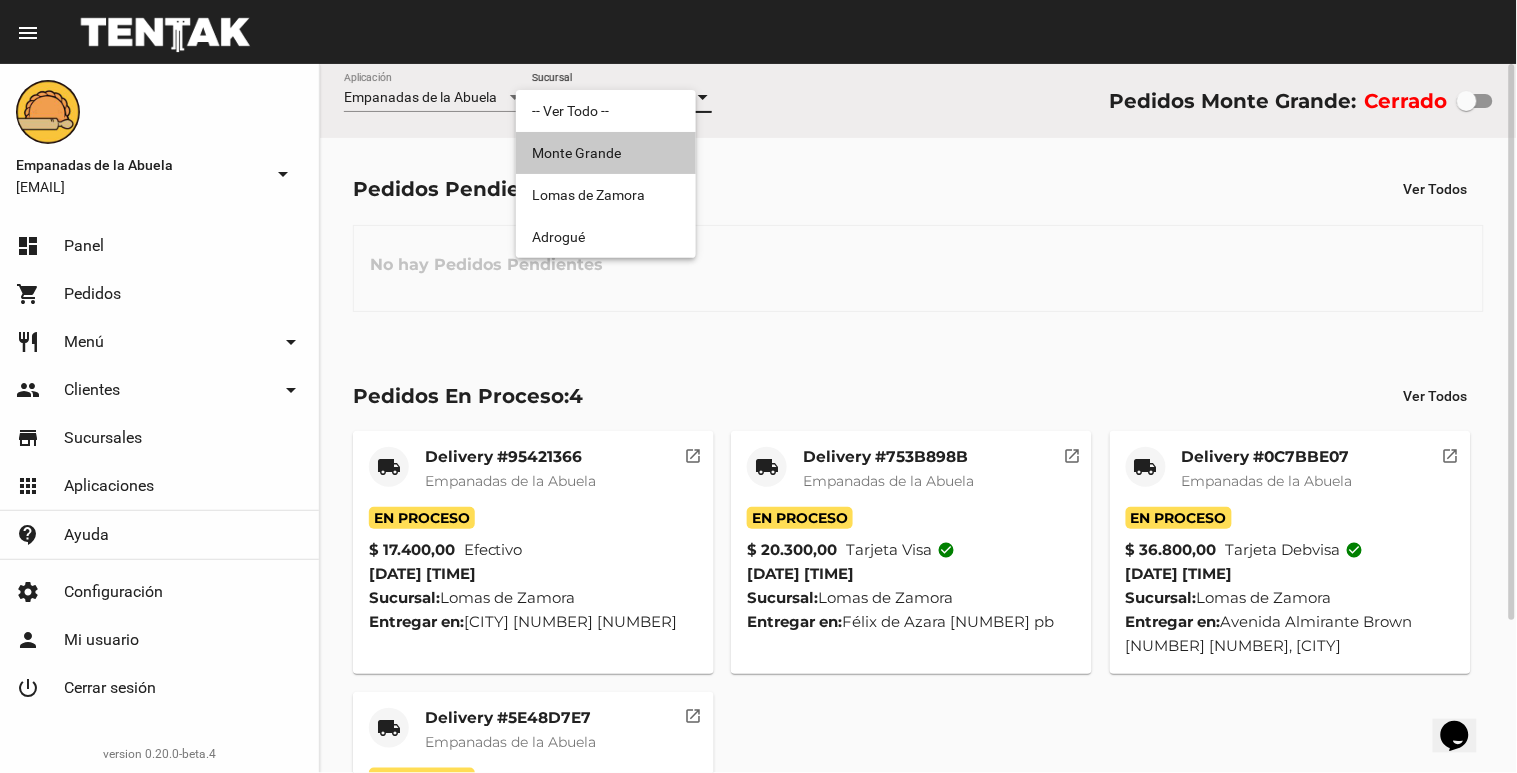 click on "Monte Grande Sucursal" 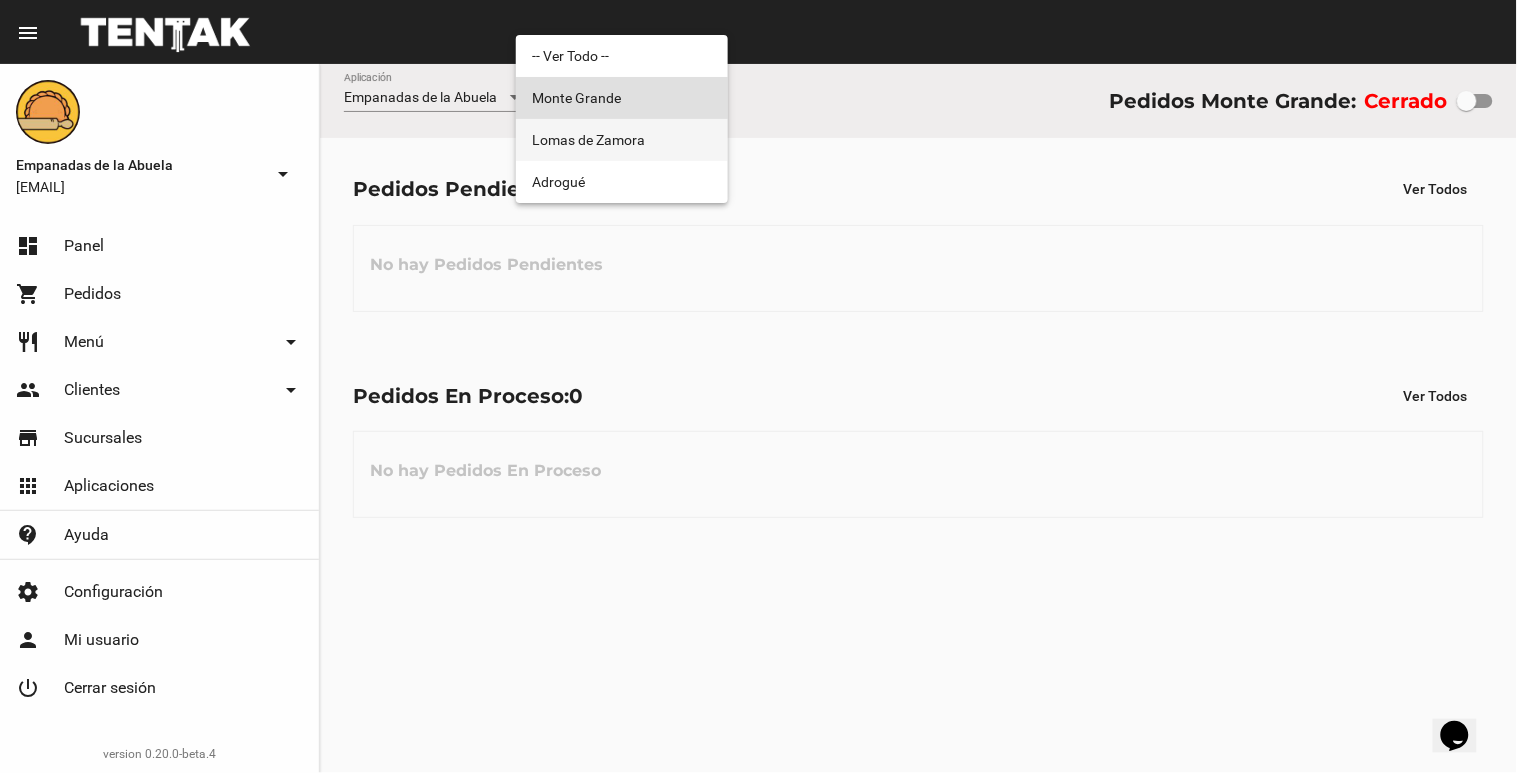 click on "Lomas de Zamora" at bounding box center [622, 140] 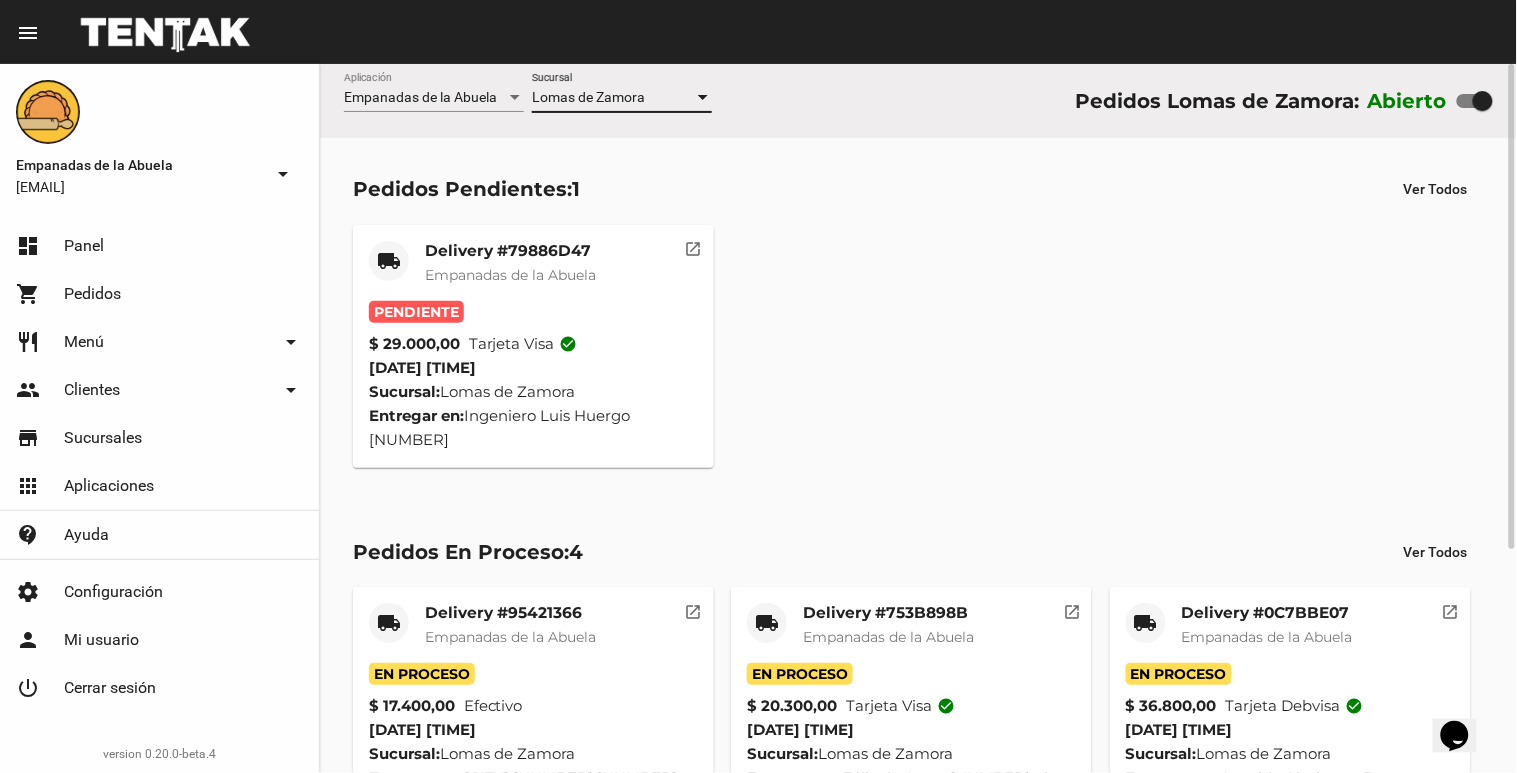 click on "Delivery #79886D47 Empanadas de la Abuela" 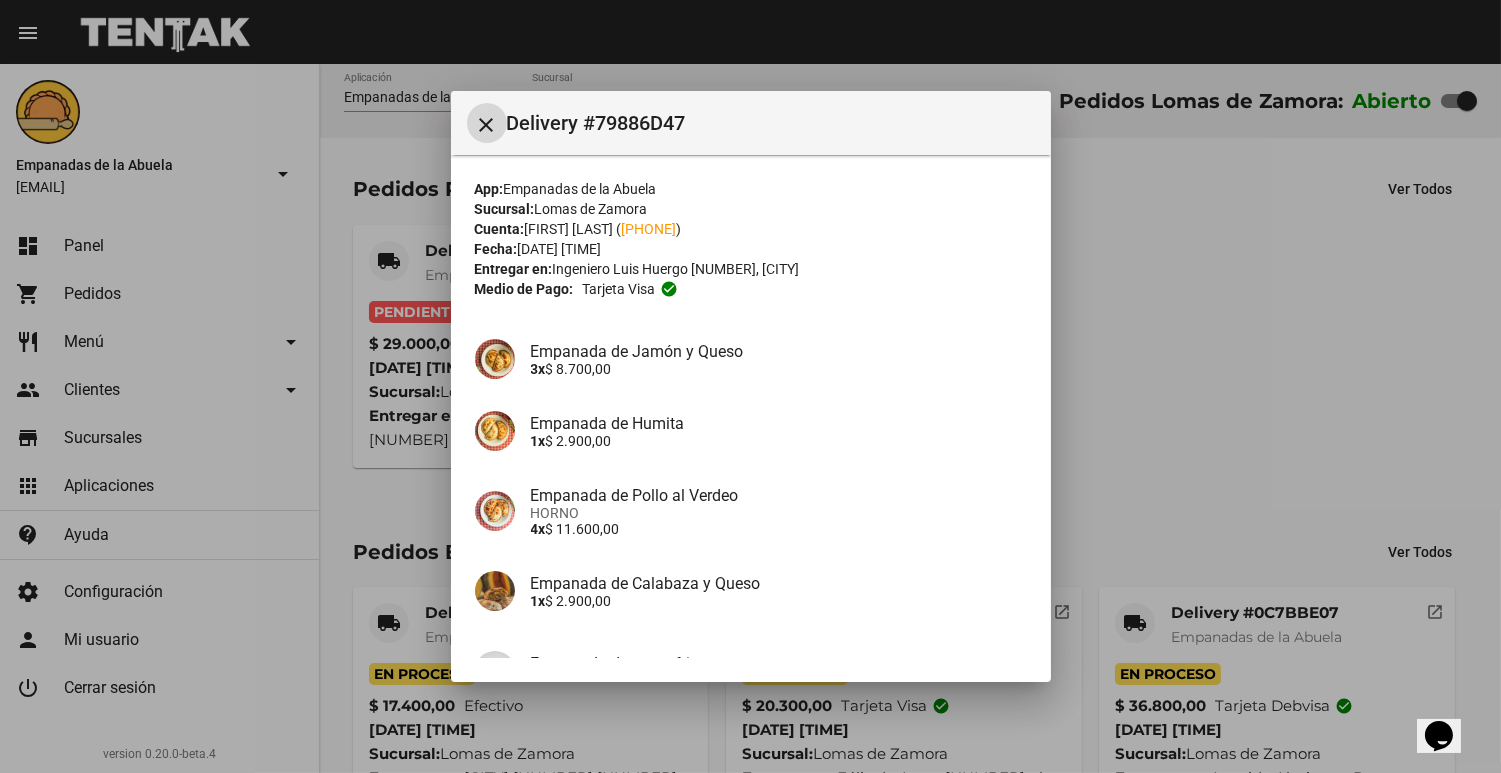scroll, scrollTop: 215, scrollLeft: 0, axis: vertical 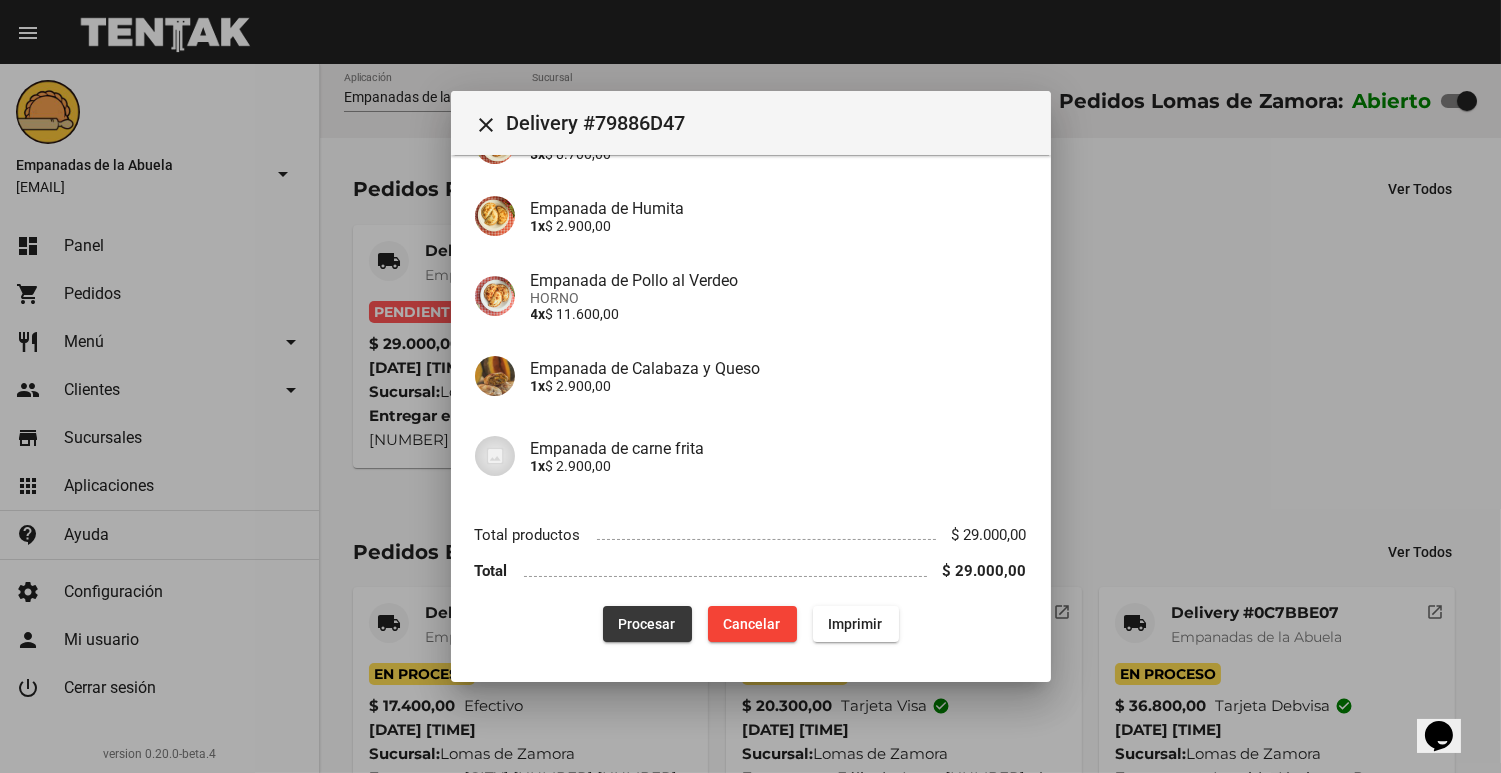 click on "Procesar  Cancelar Imprimir" 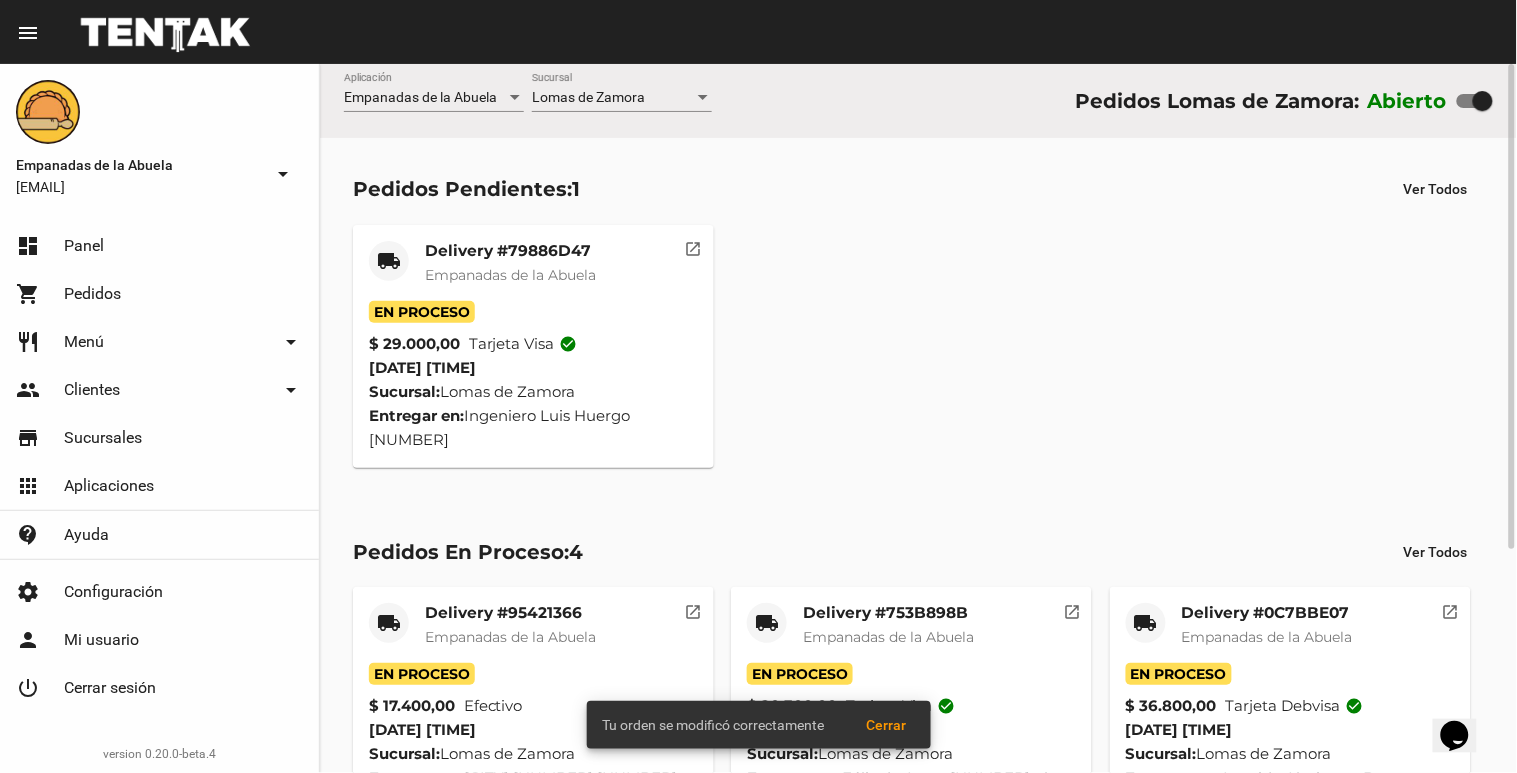 click on "local_shipping Delivery #79886D47 Empanadas de la Abuela" 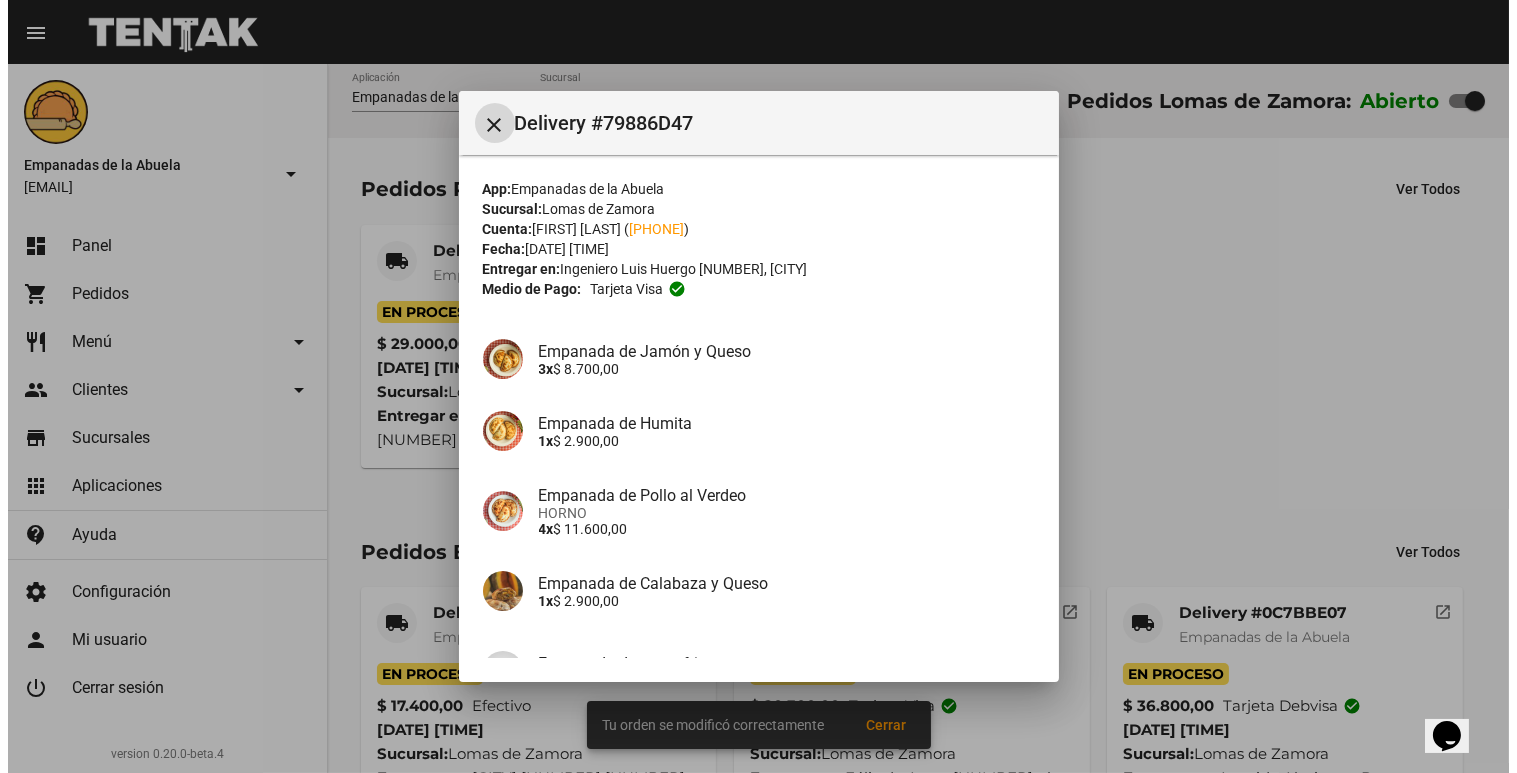 scroll, scrollTop: 215, scrollLeft: 0, axis: vertical 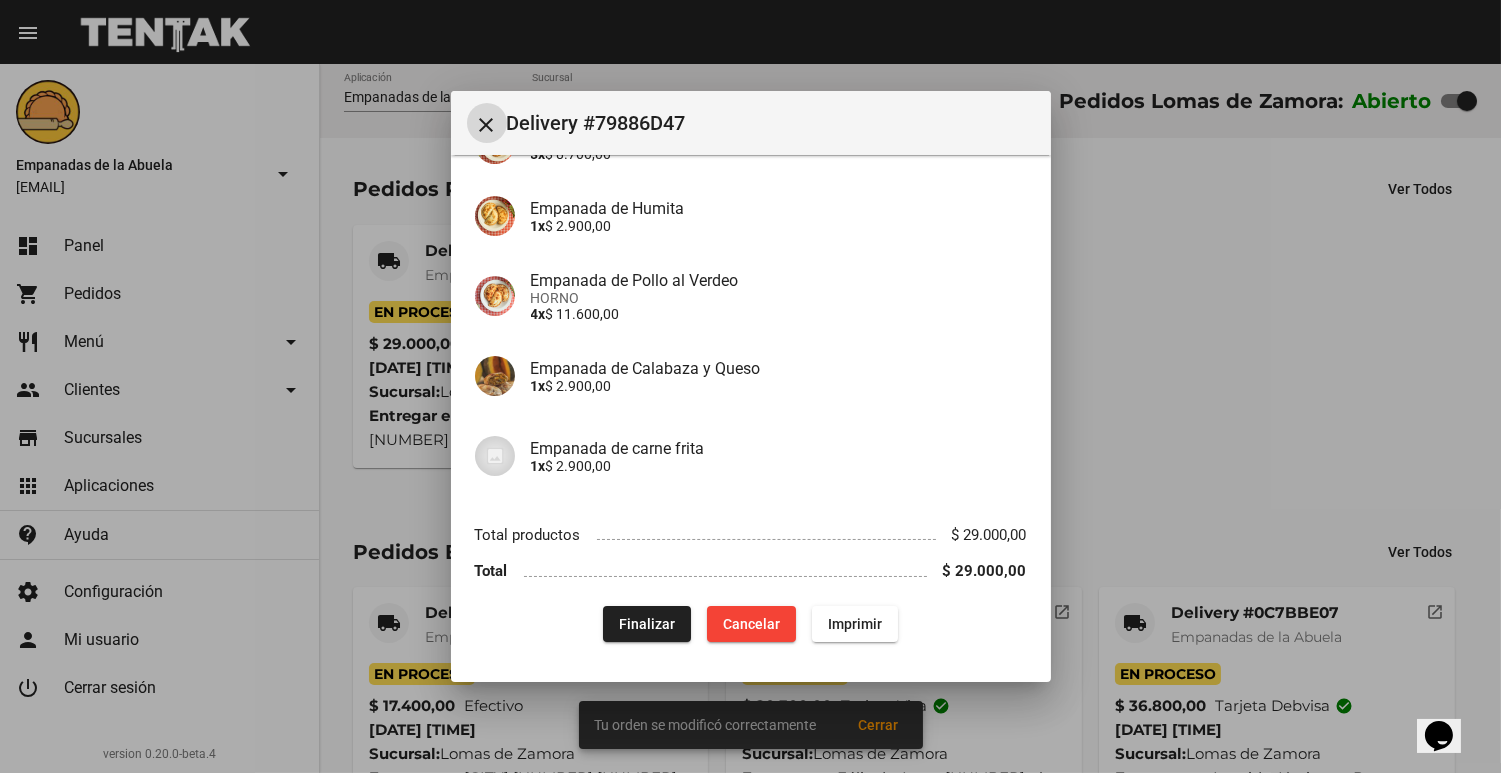 click on "Imprimir" 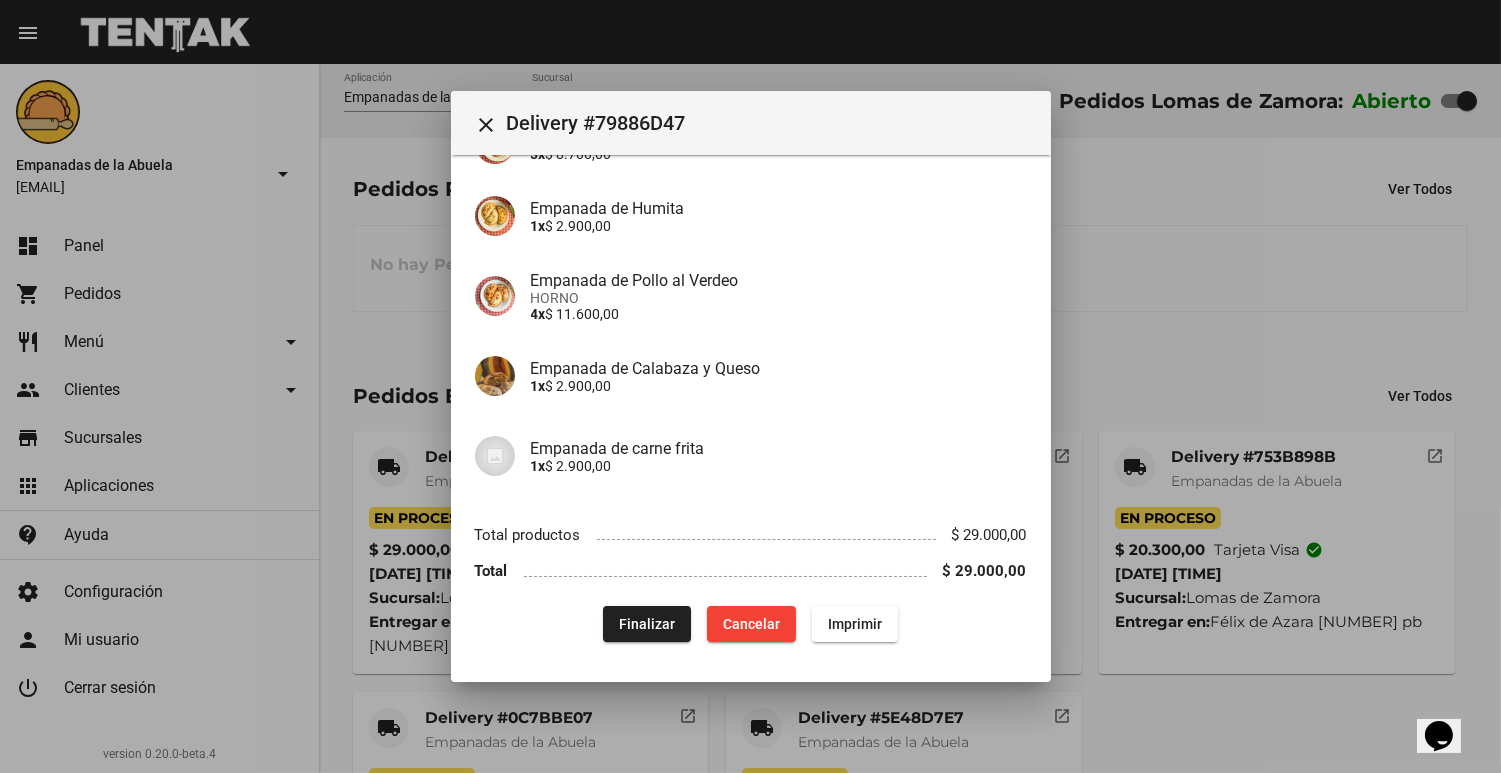 click at bounding box center [750, 386] 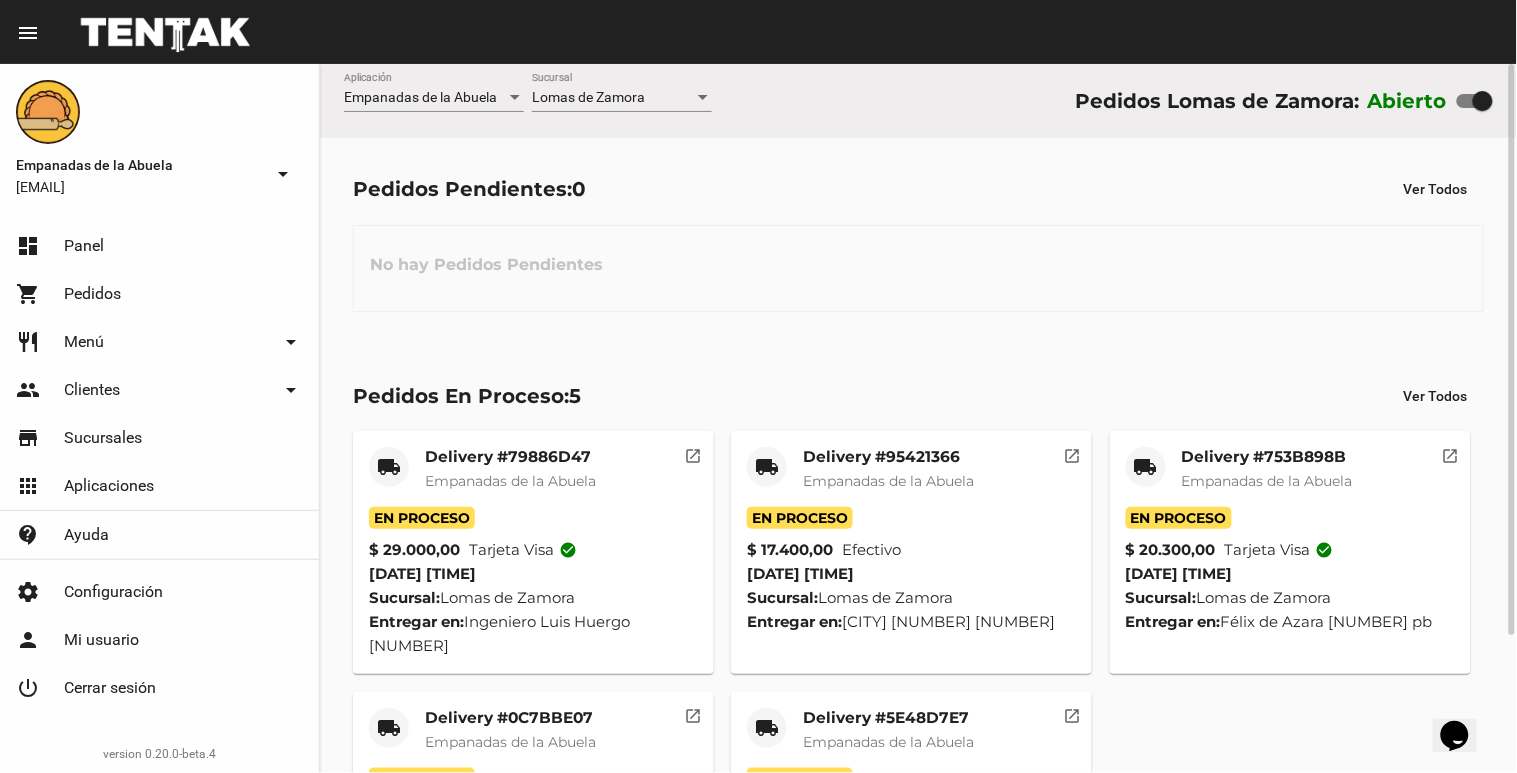 click on "Lomas de Zamora" at bounding box center [588, 97] 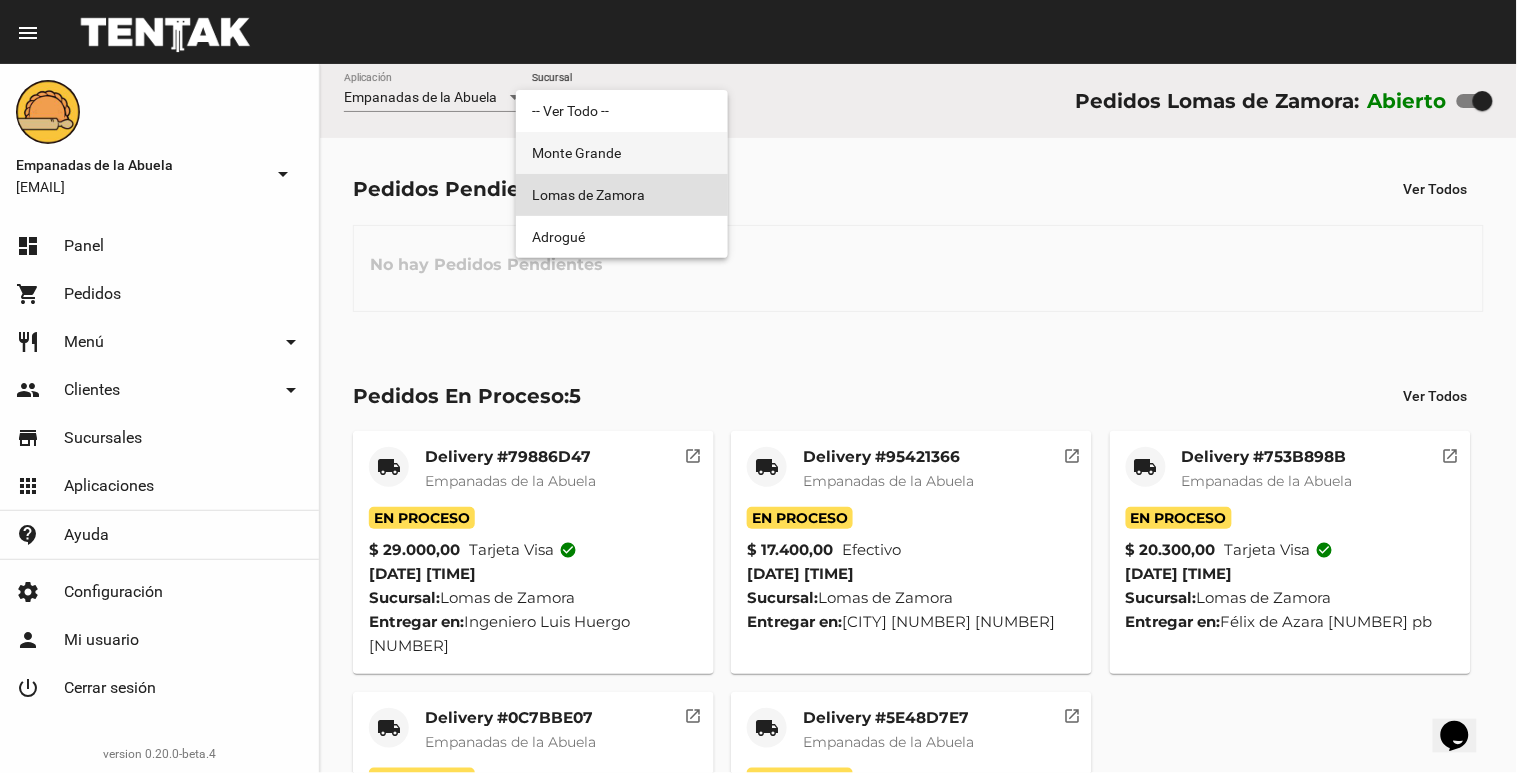 click on "Monte Grande" at bounding box center [622, 153] 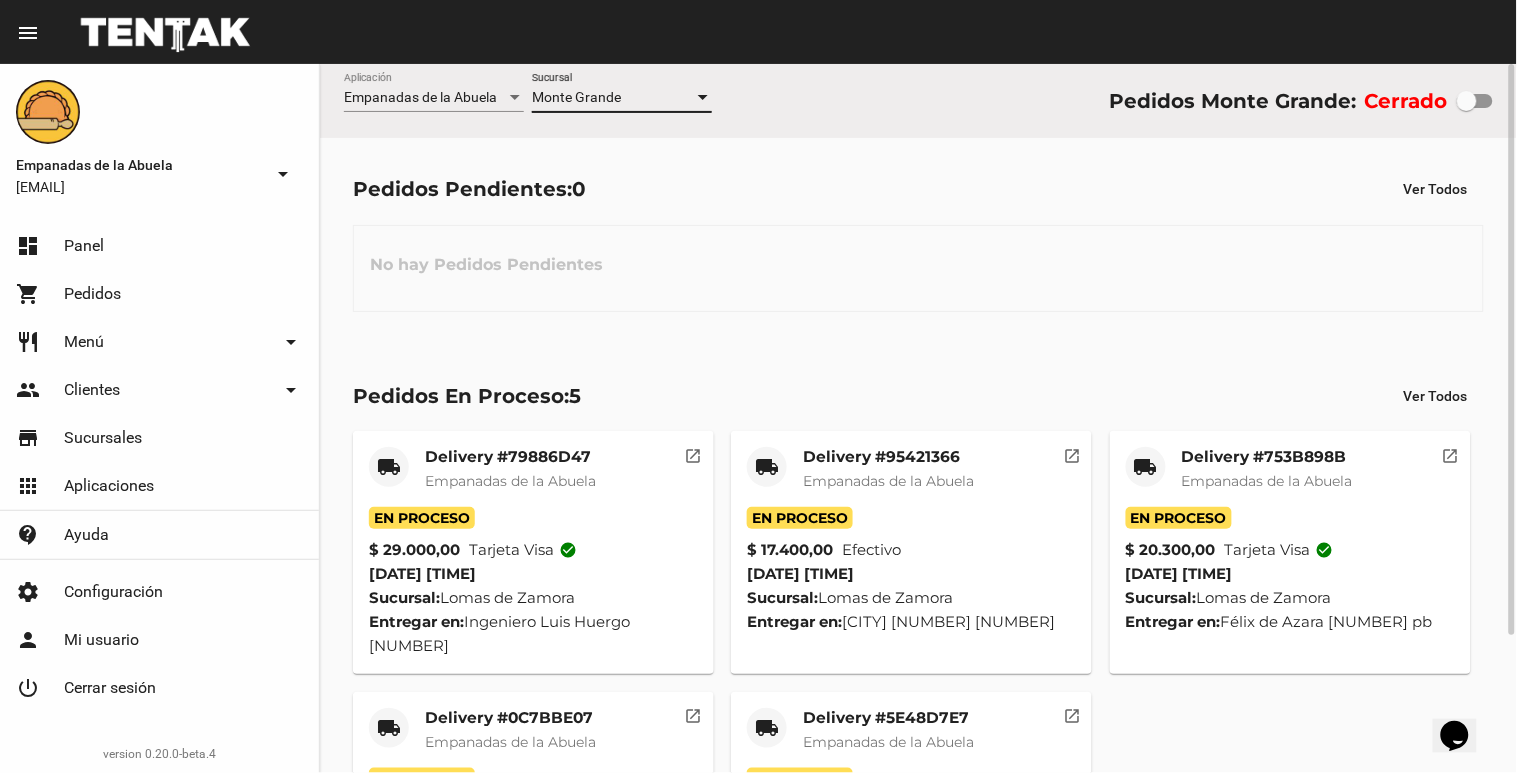 click on "Monte Grande" at bounding box center [613, 98] 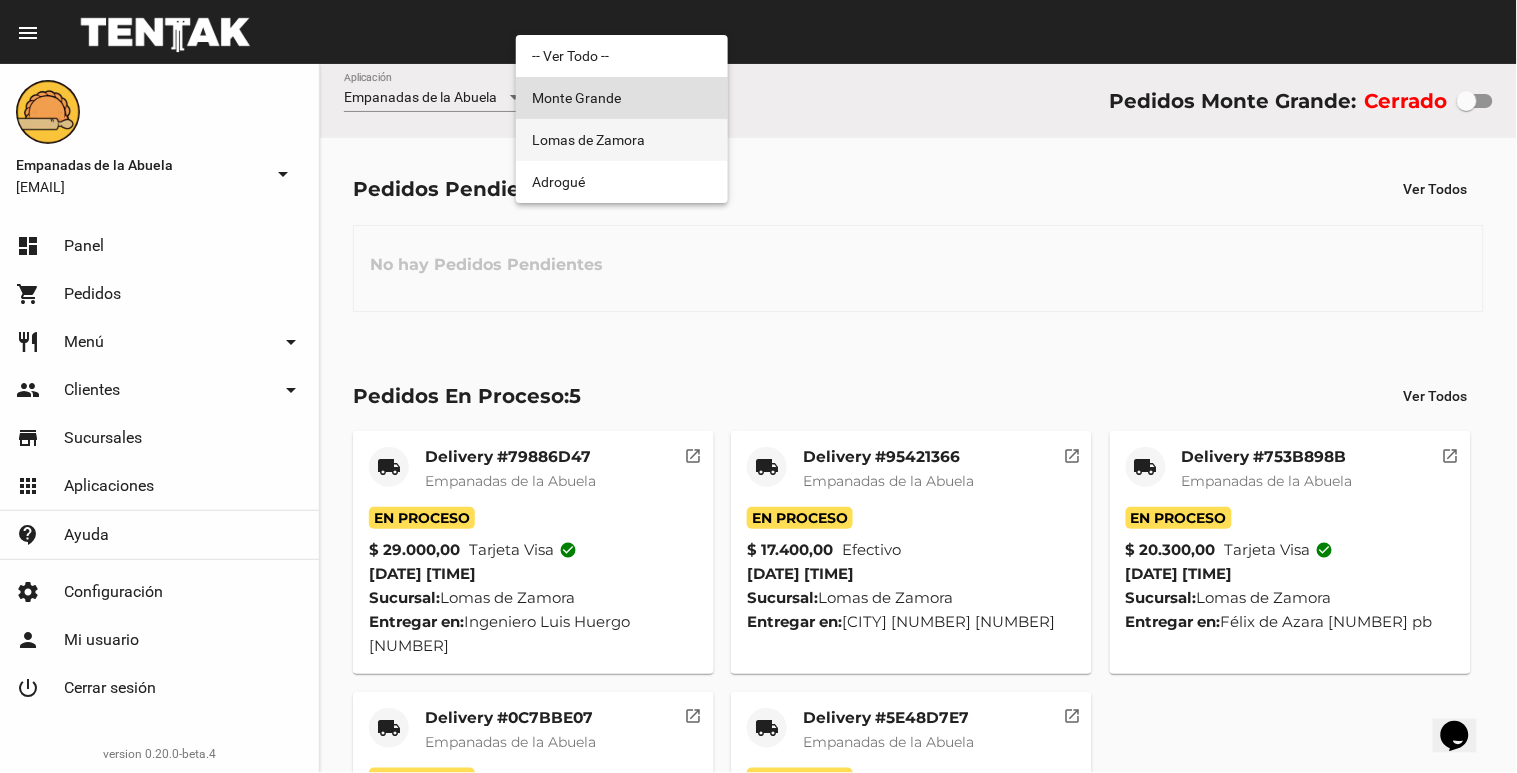 click on "Lomas de Zamora" at bounding box center (622, 140) 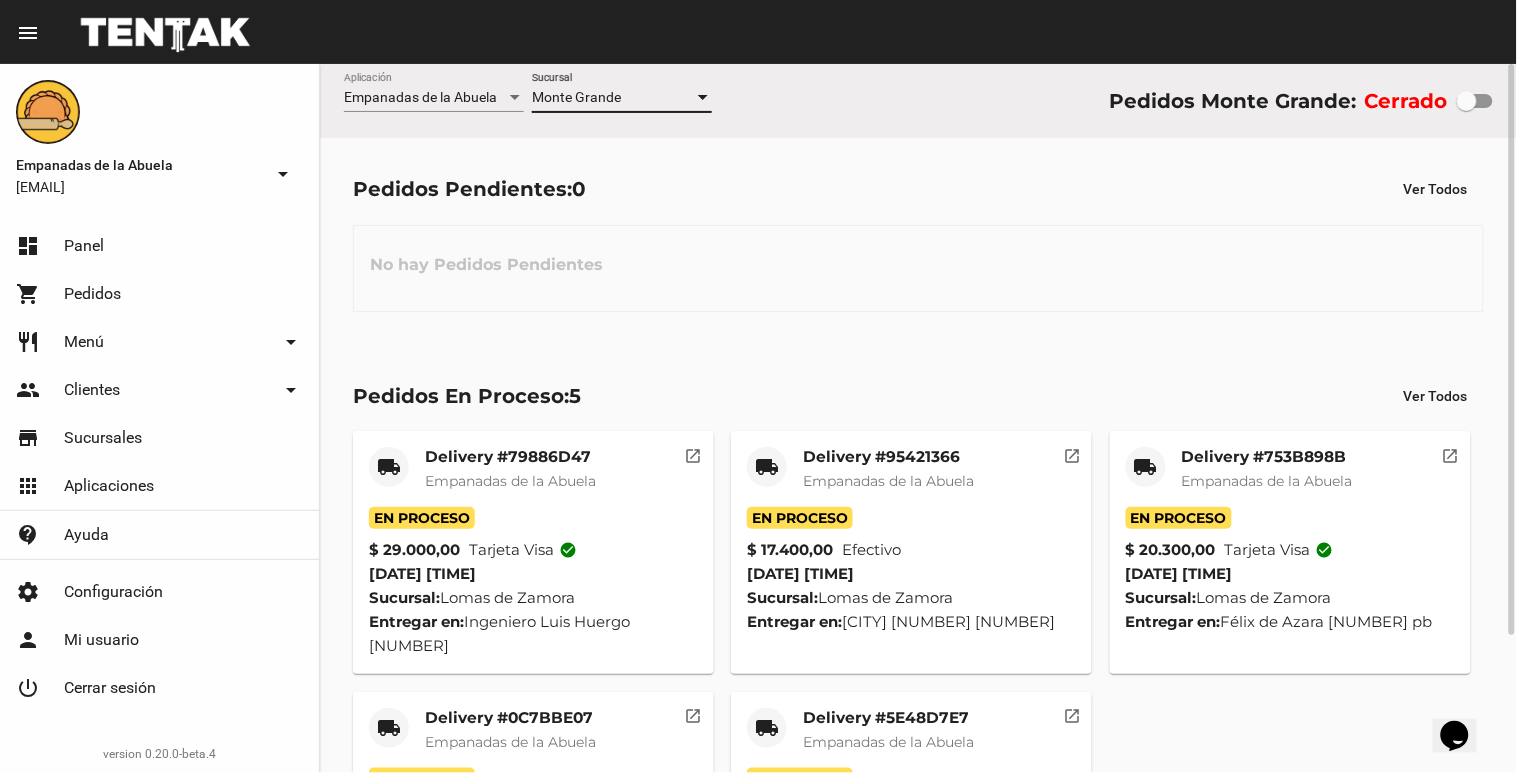 checkbox on "true" 